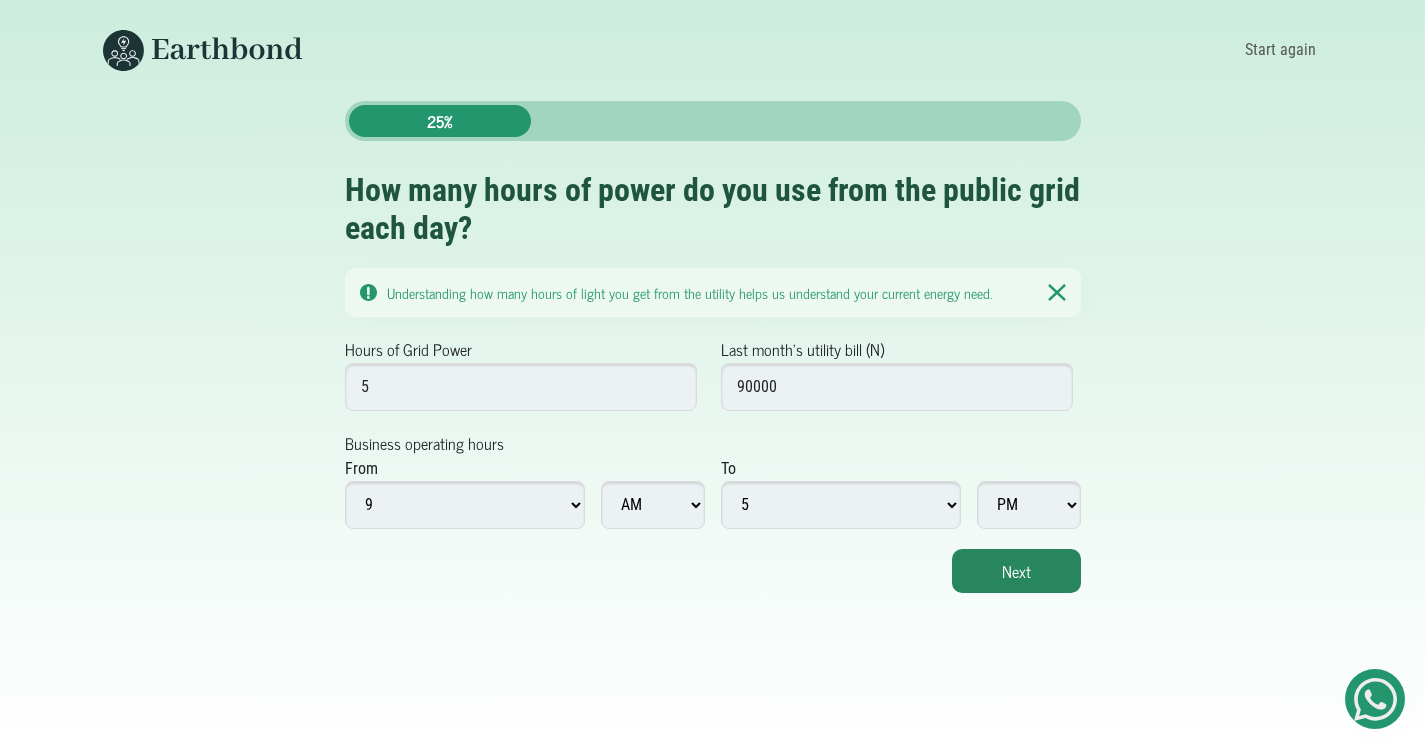 scroll, scrollTop: 0, scrollLeft: 0, axis: both 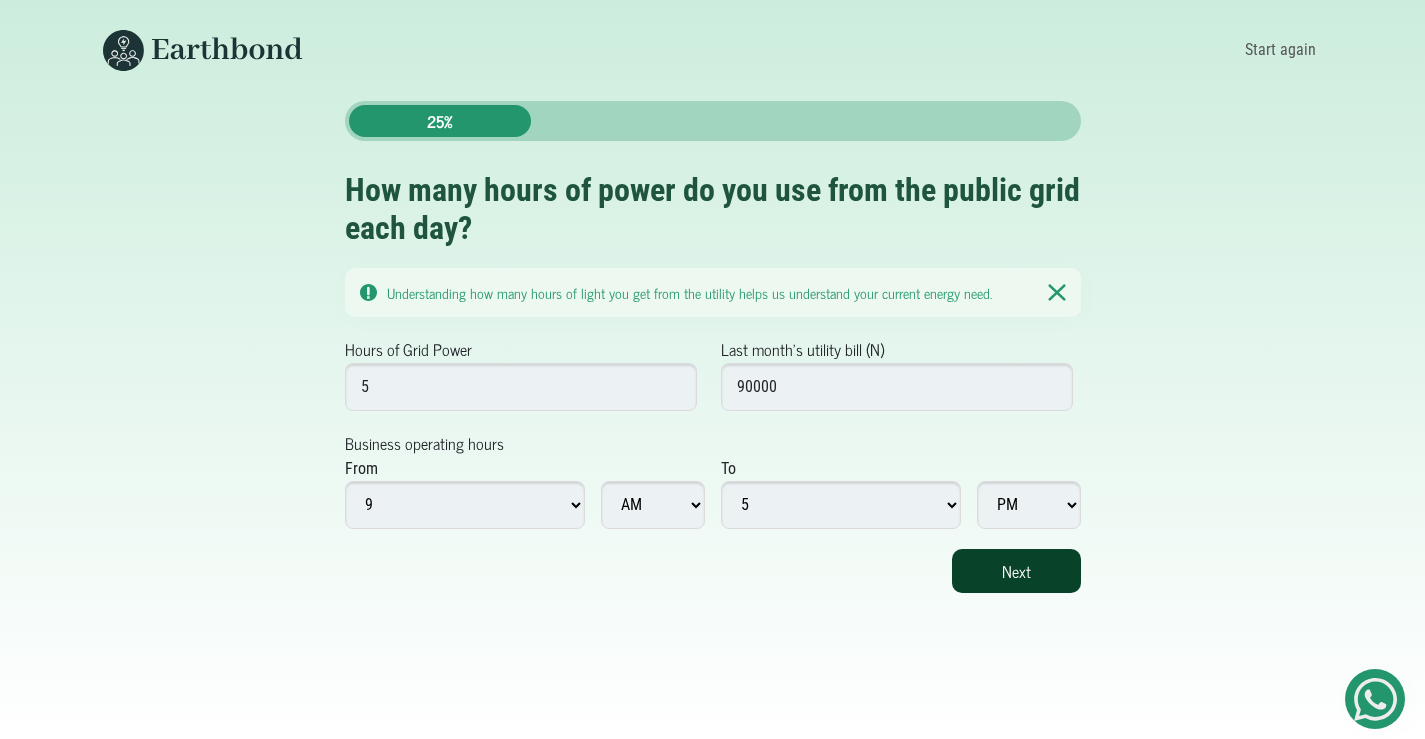 click on "Next" at bounding box center (1016, 571) 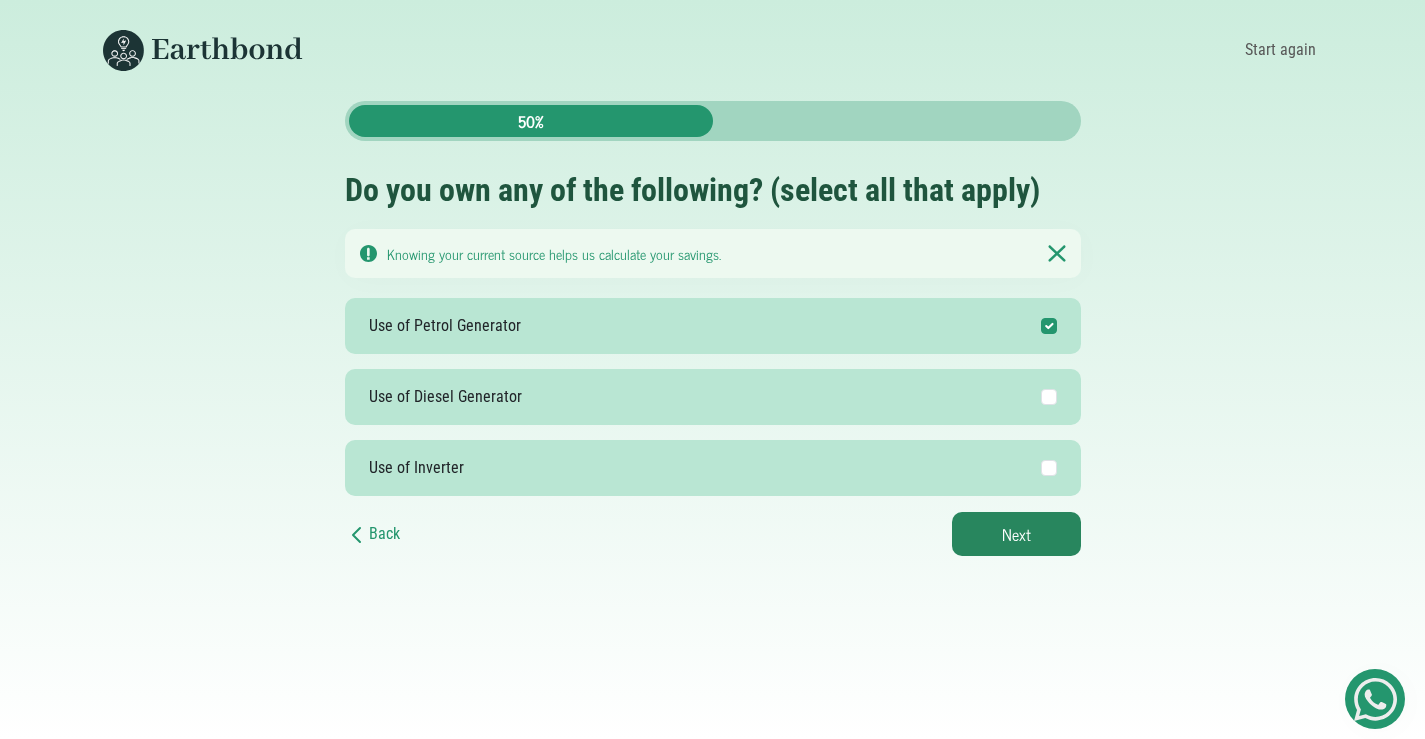 scroll, scrollTop: 0, scrollLeft: 0, axis: both 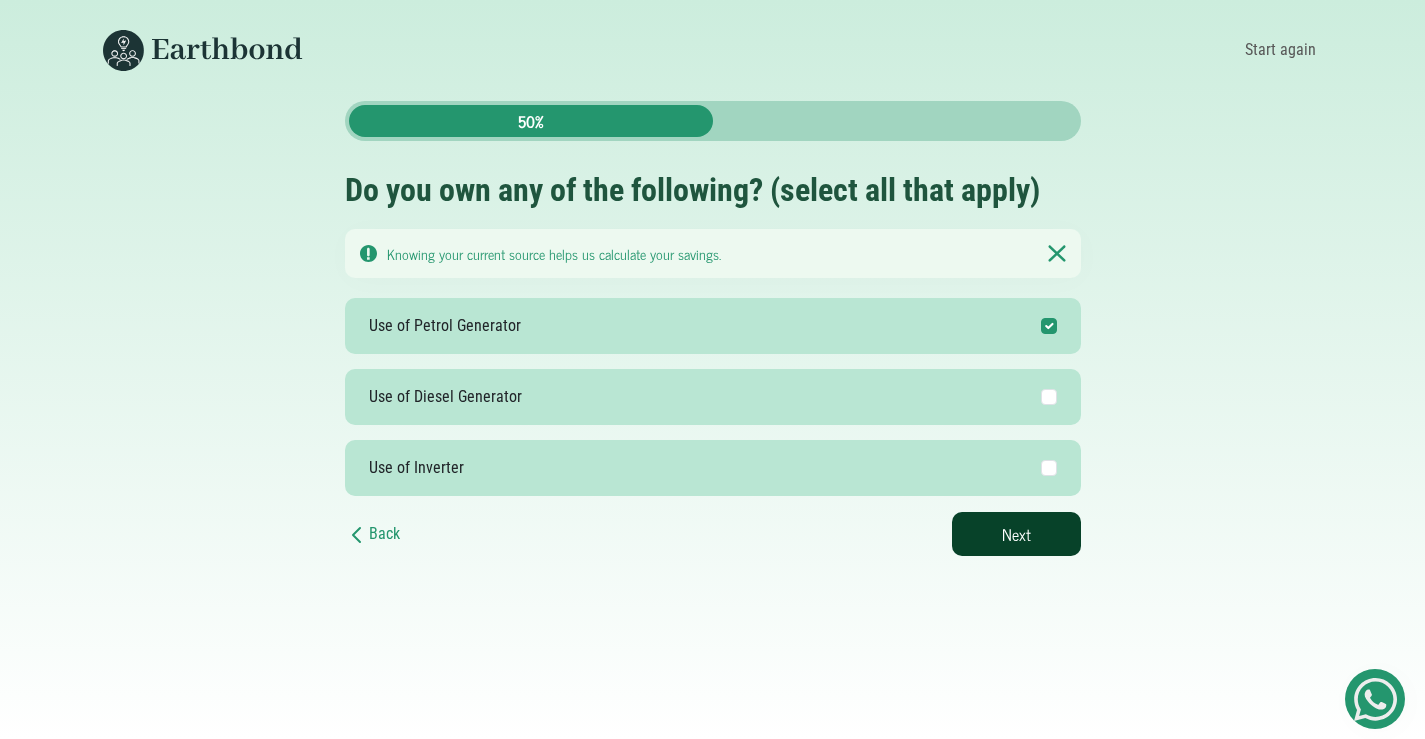 click on "Next" at bounding box center (1016, 534) 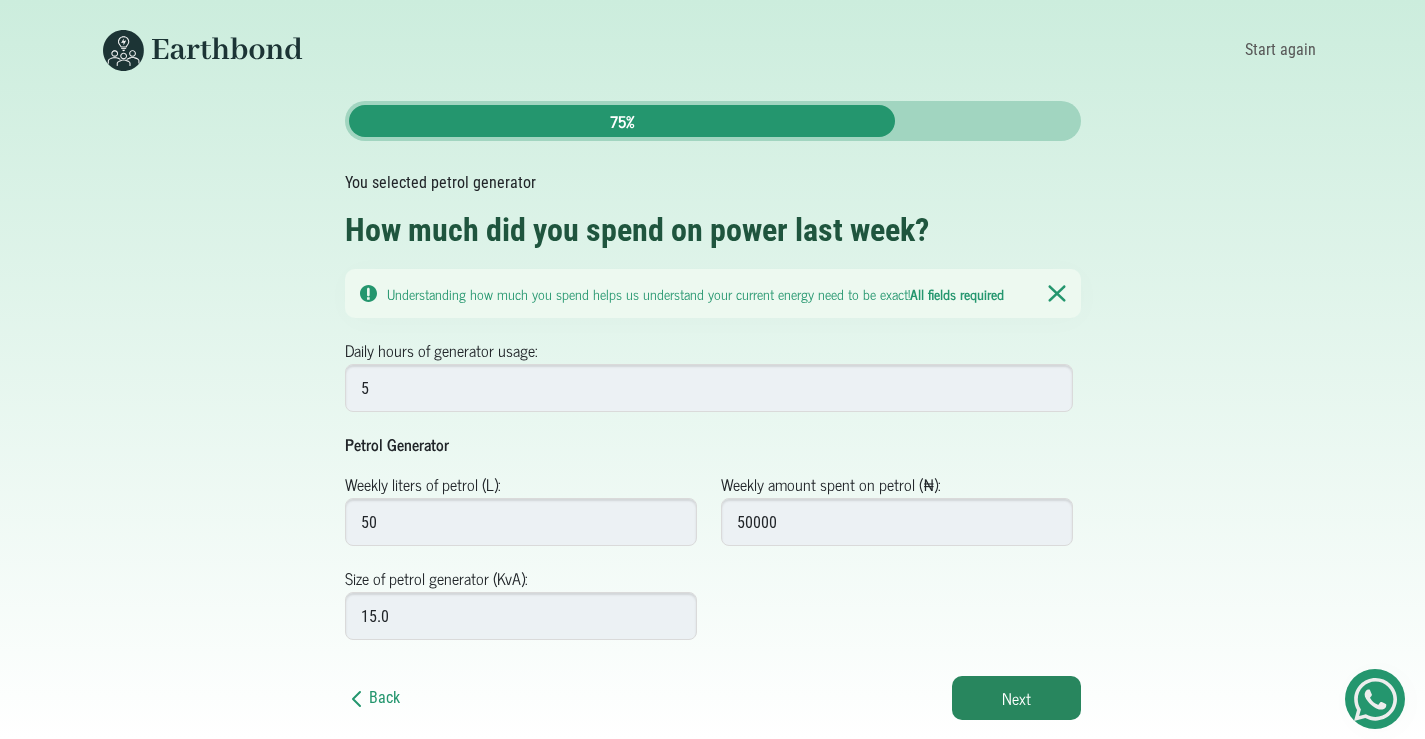 scroll, scrollTop: 0, scrollLeft: 0, axis: both 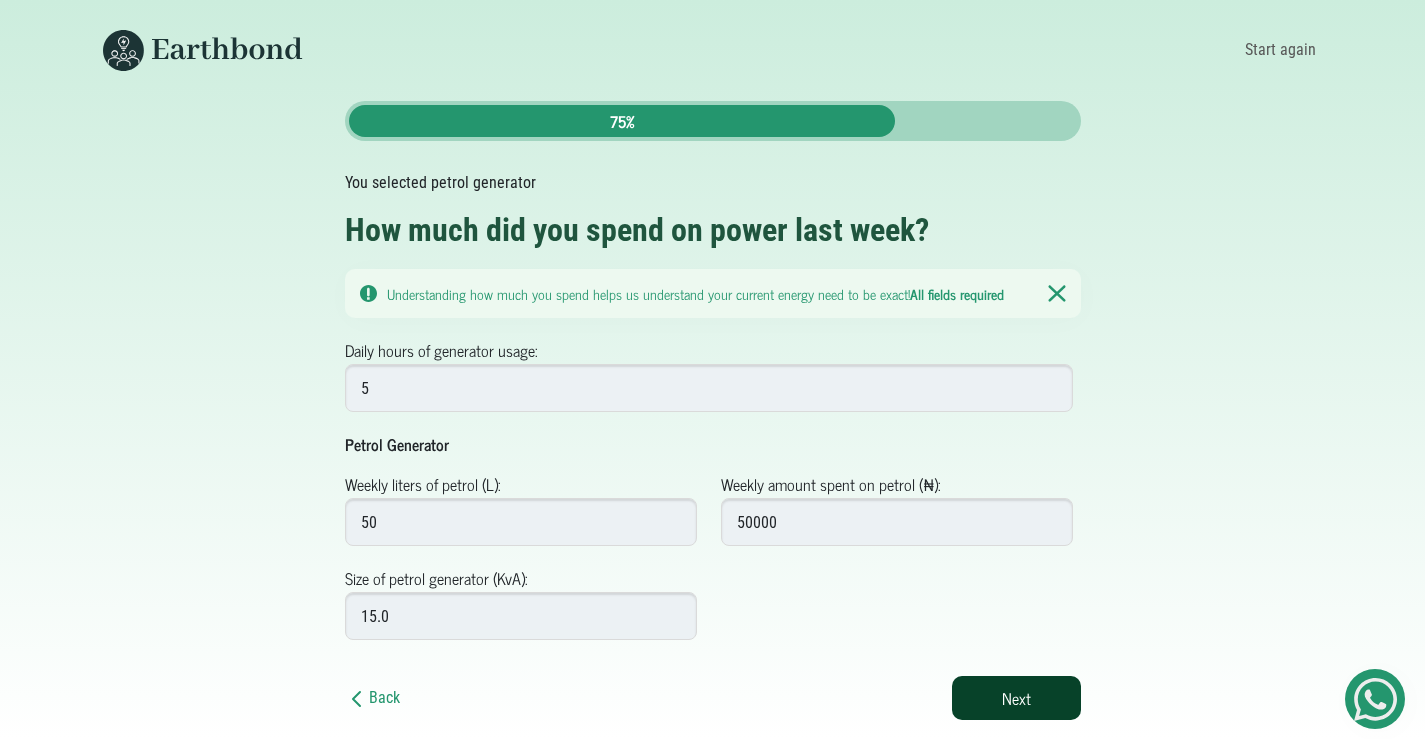 click on "Next" at bounding box center (1016, 698) 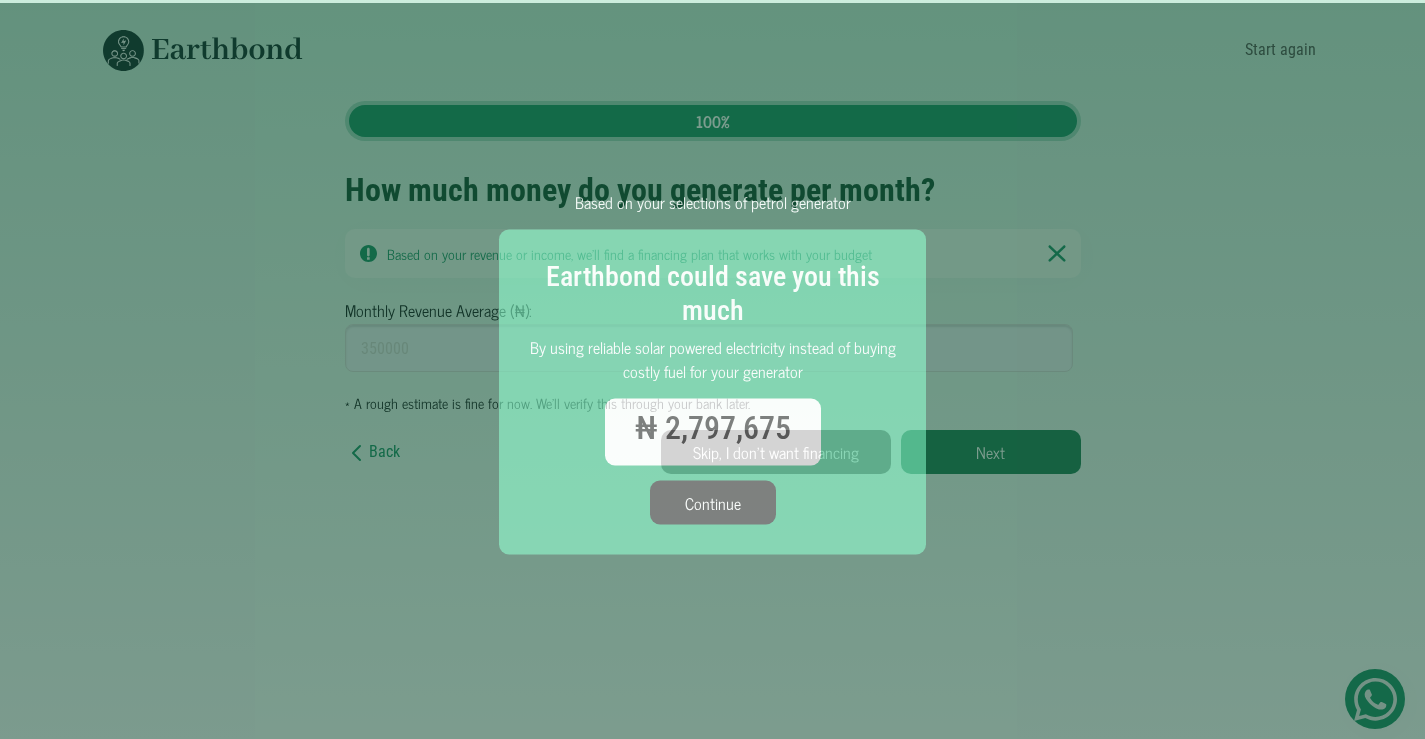 scroll, scrollTop: 0, scrollLeft: 0, axis: both 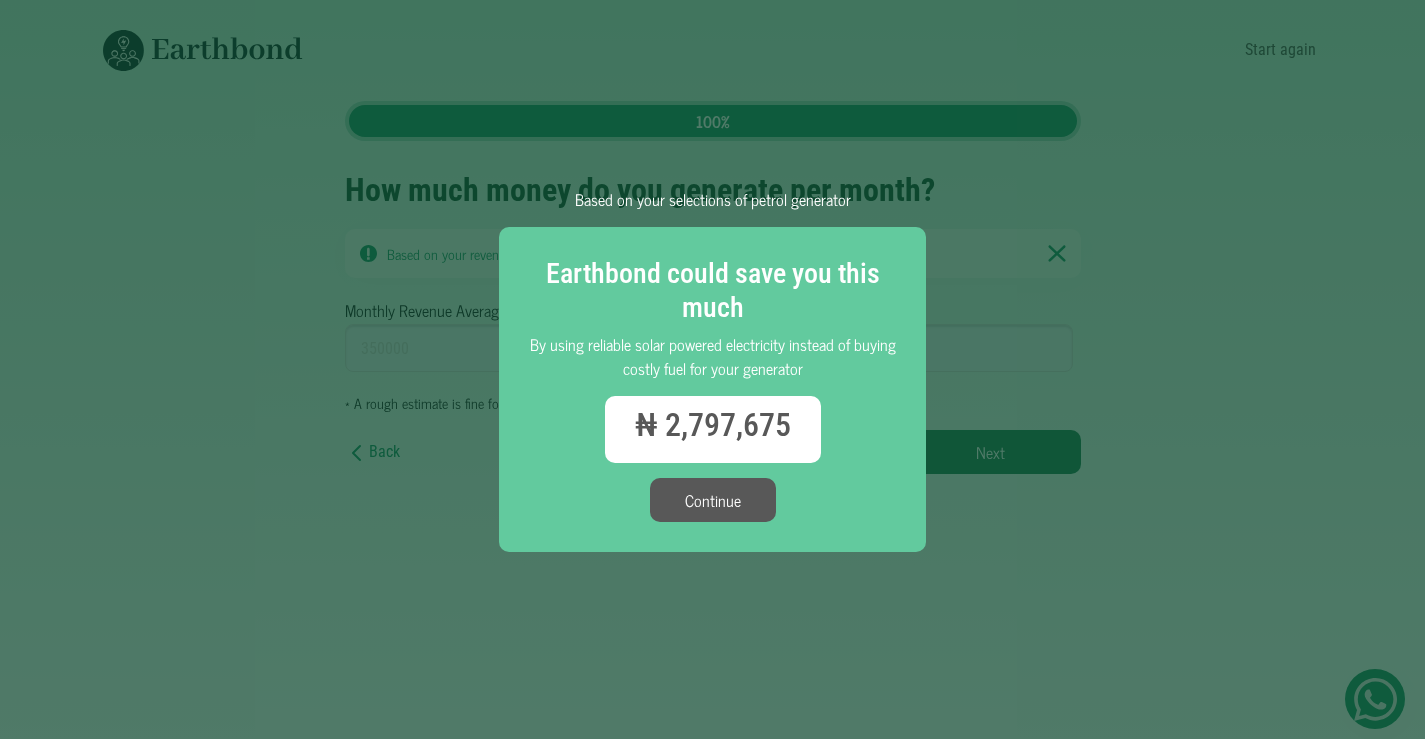 click on "Continue" at bounding box center [713, 500] 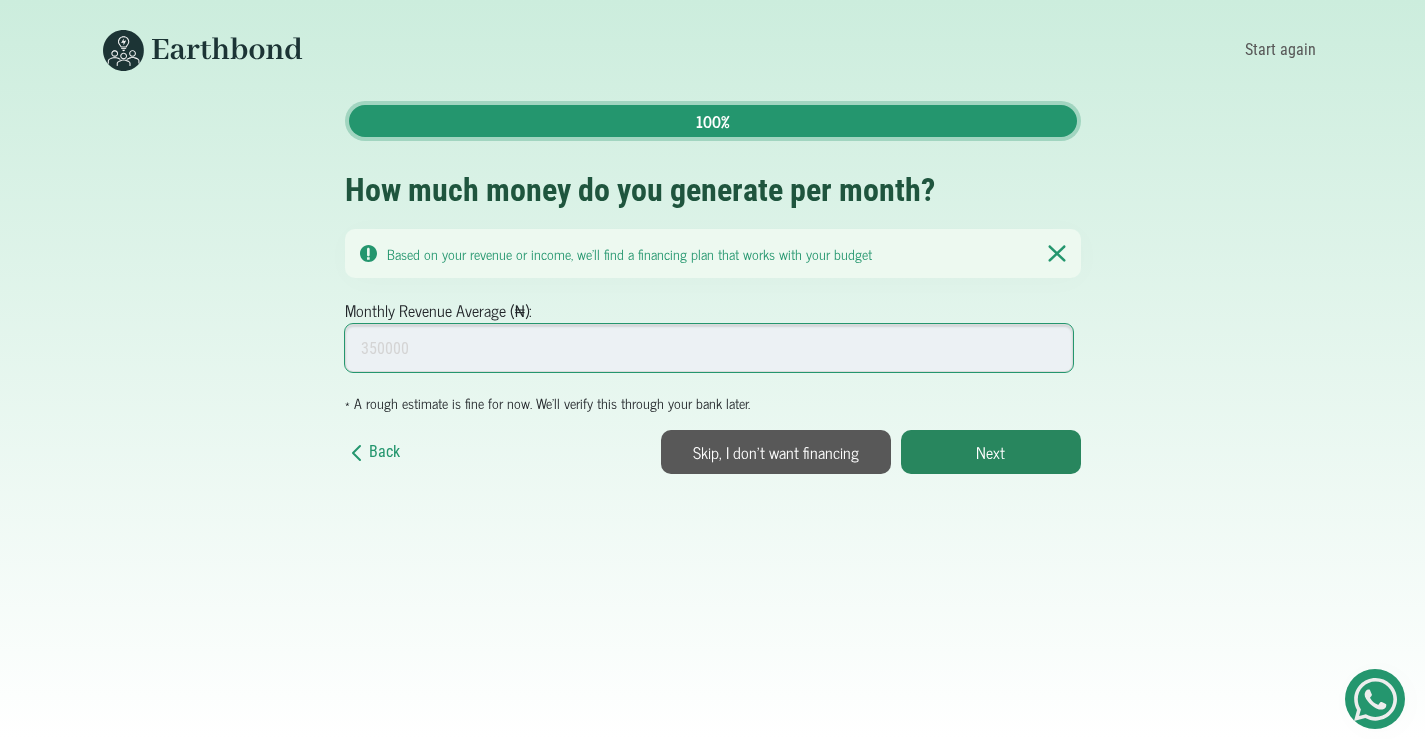 click on "Monthly Revenue
Average (₦):" at bounding box center [709, 348] 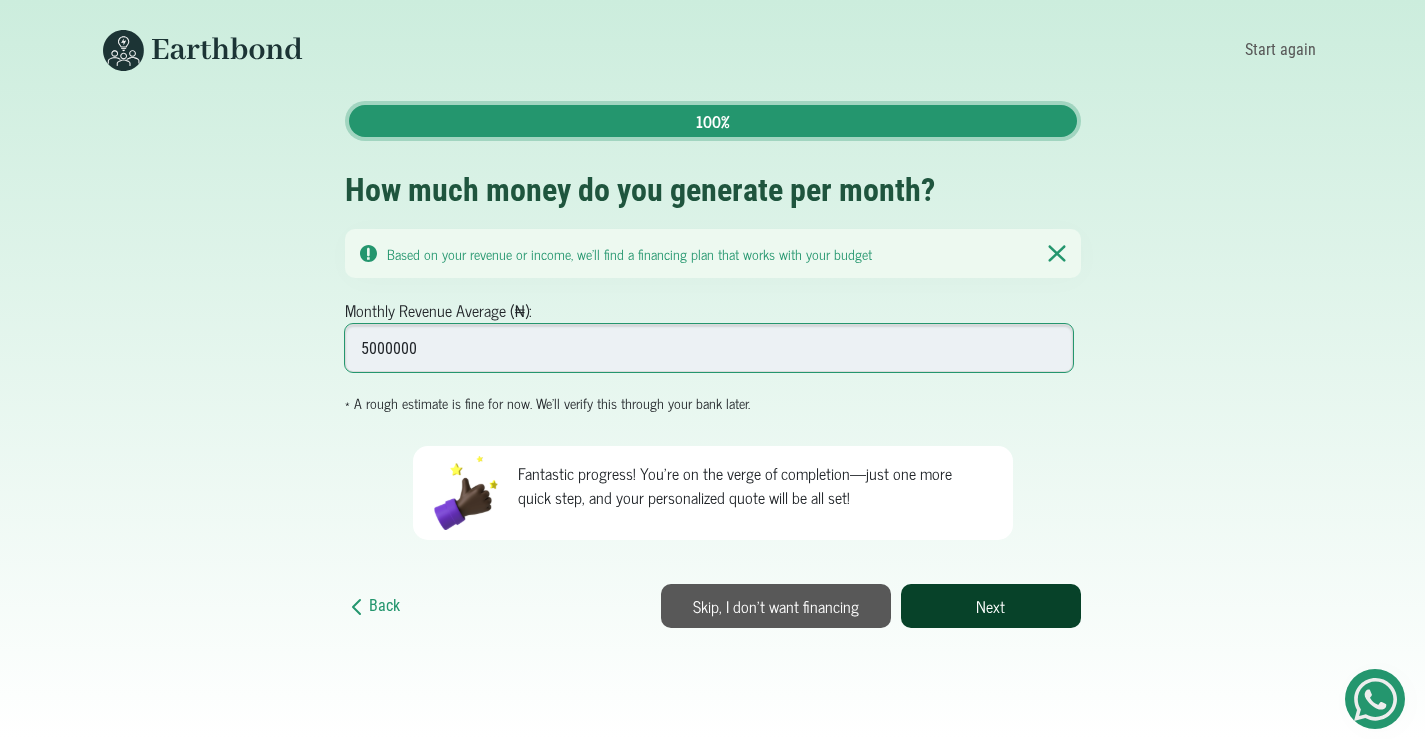 type on "5000000" 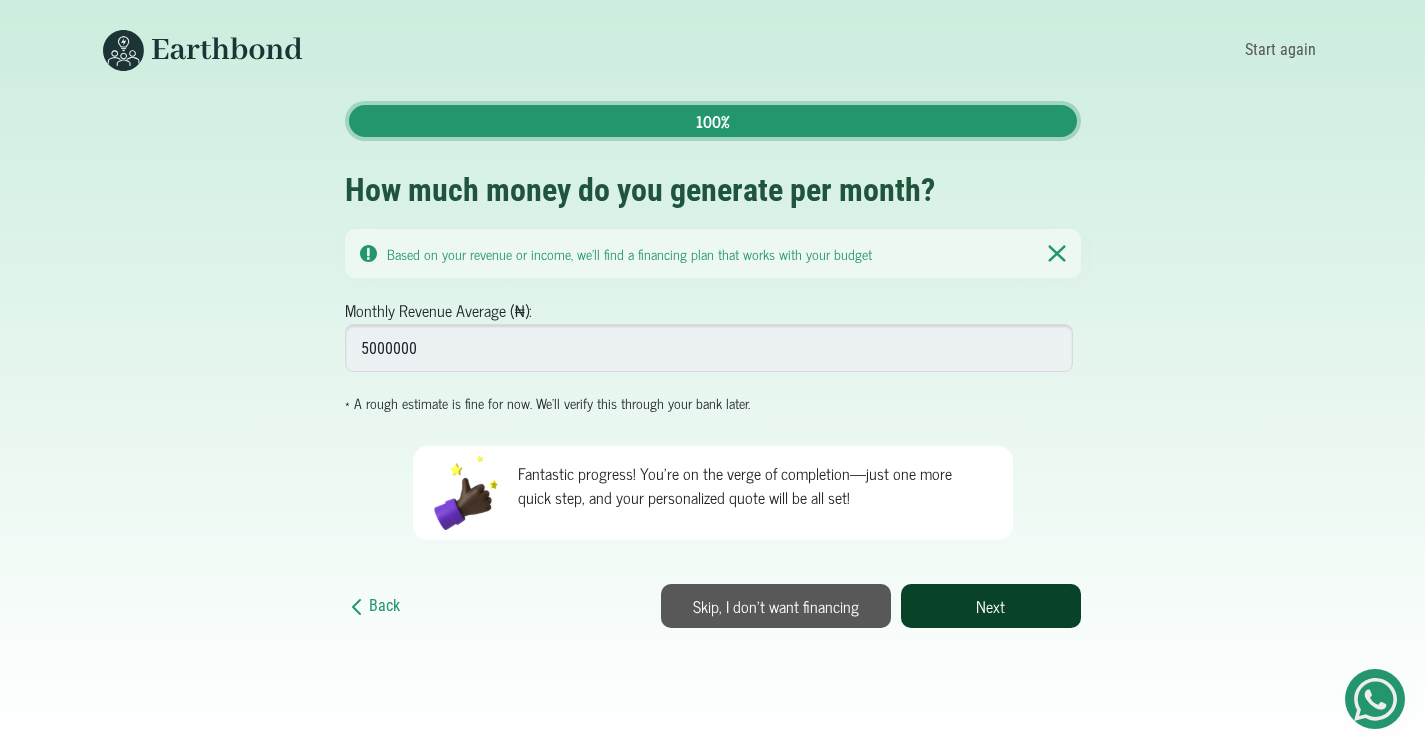 click on "Next" at bounding box center [991, 606] 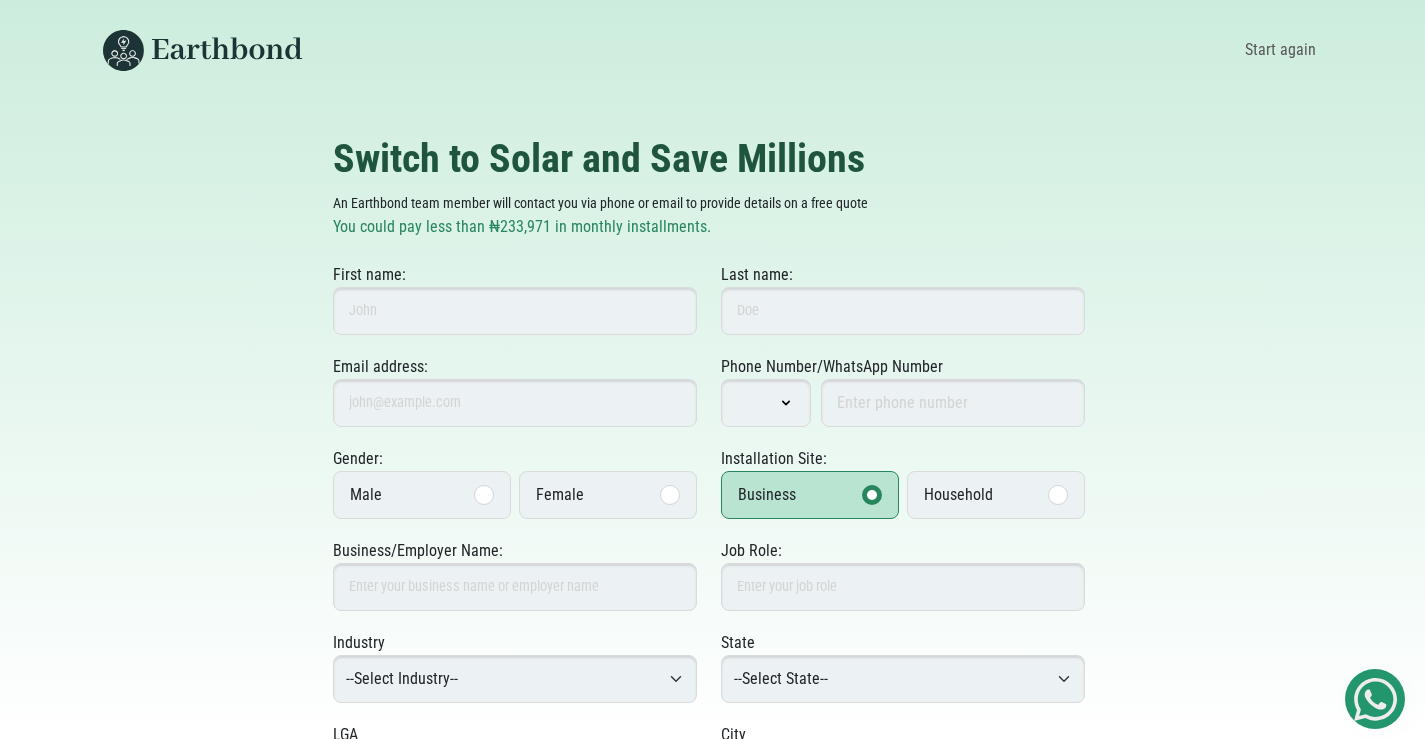 scroll, scrollTop: 0, scrollLeft: 0, axis: both 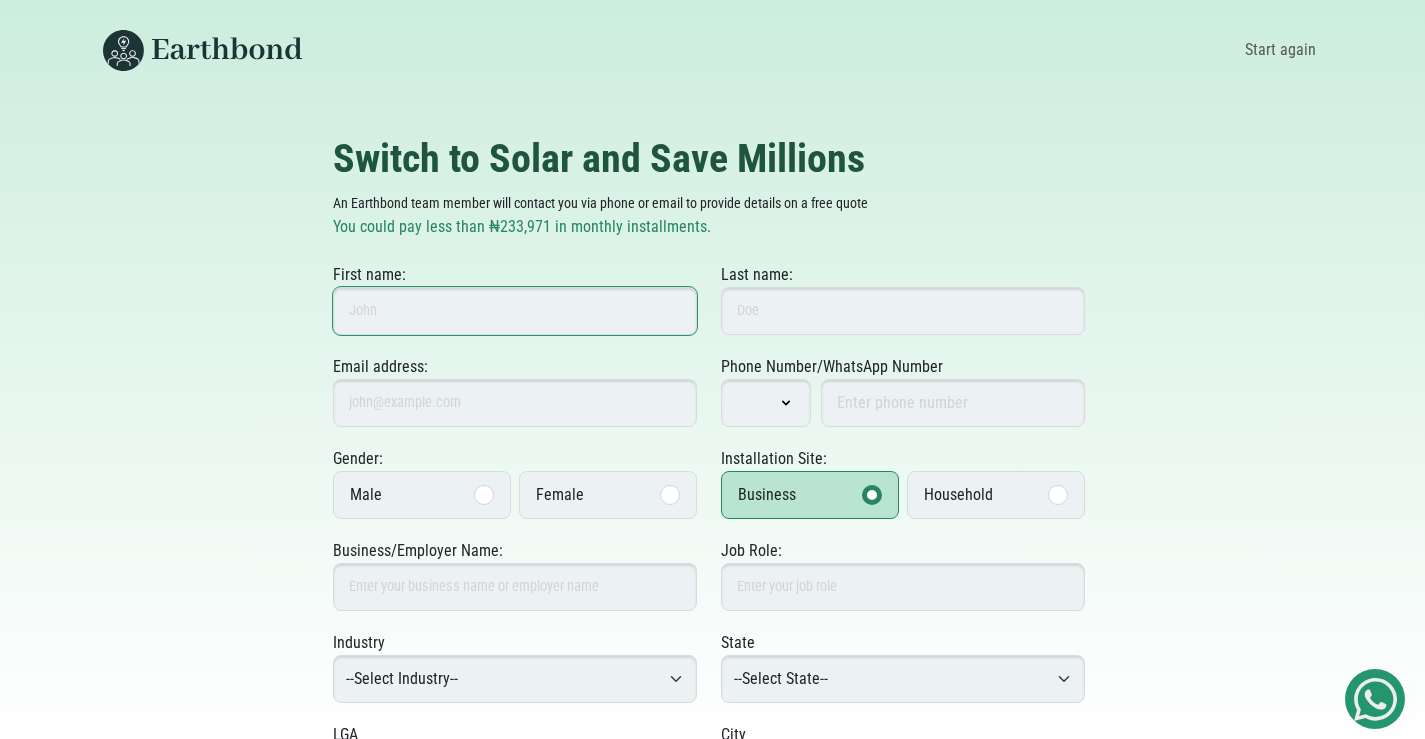 click on "First name:" at bounding box center [515, 311] 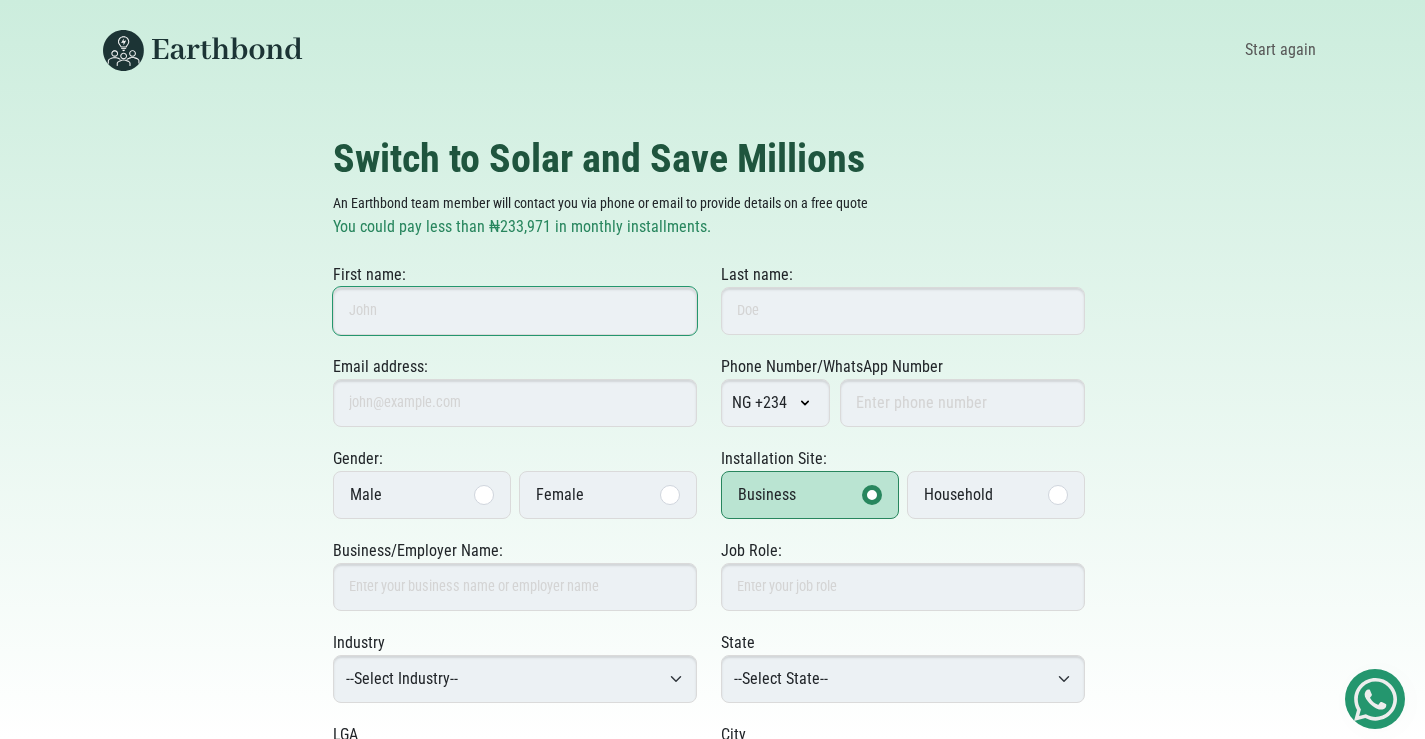 type on "[NAME]" 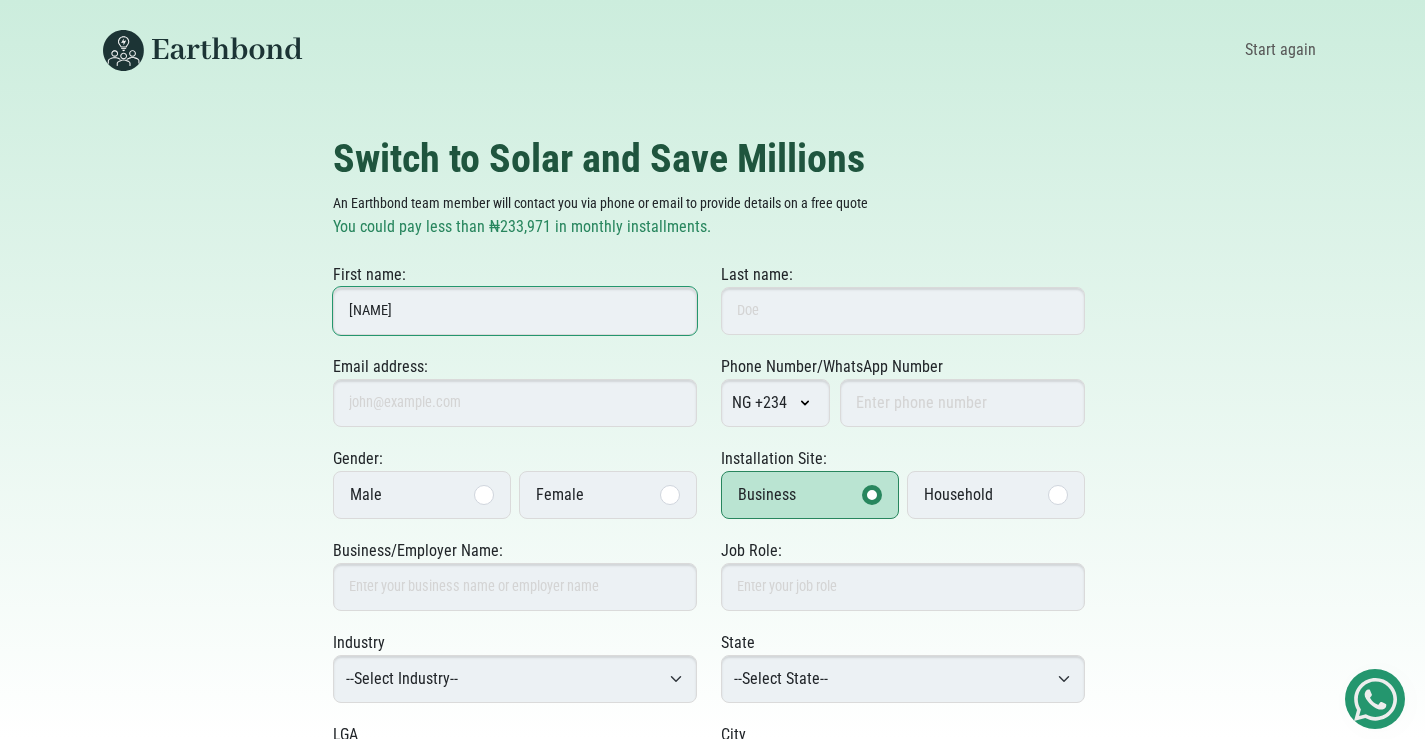 type on "[NAME]" 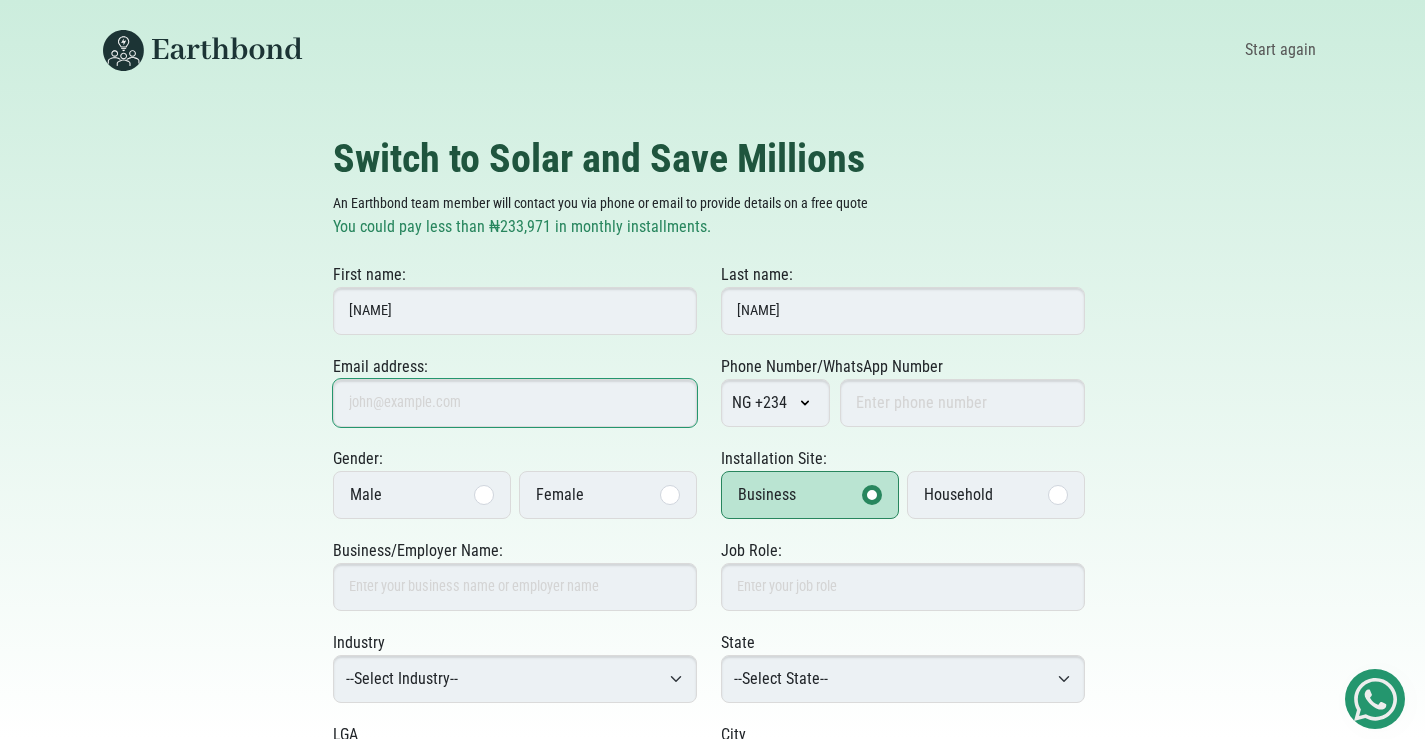 type on "chidalu@[EMAIL]" 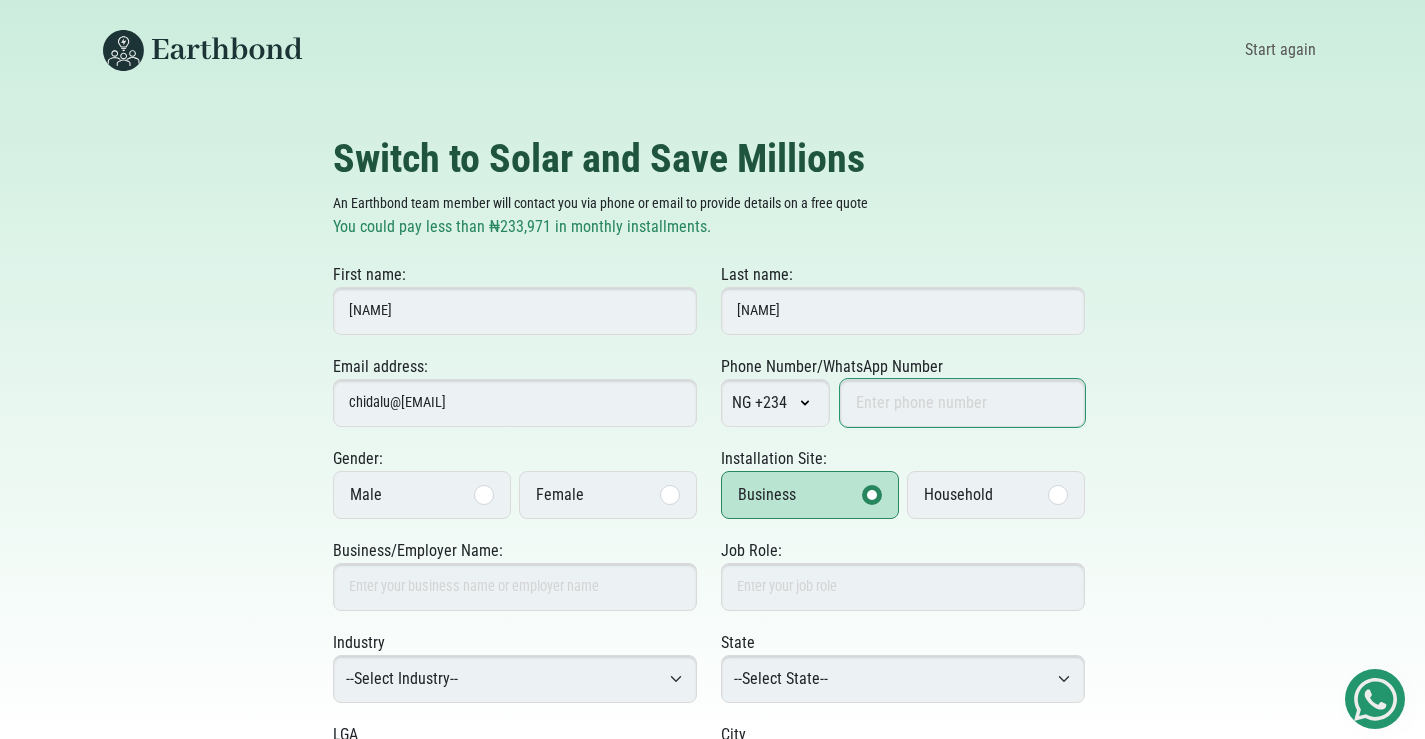 type on "[PHONE]" 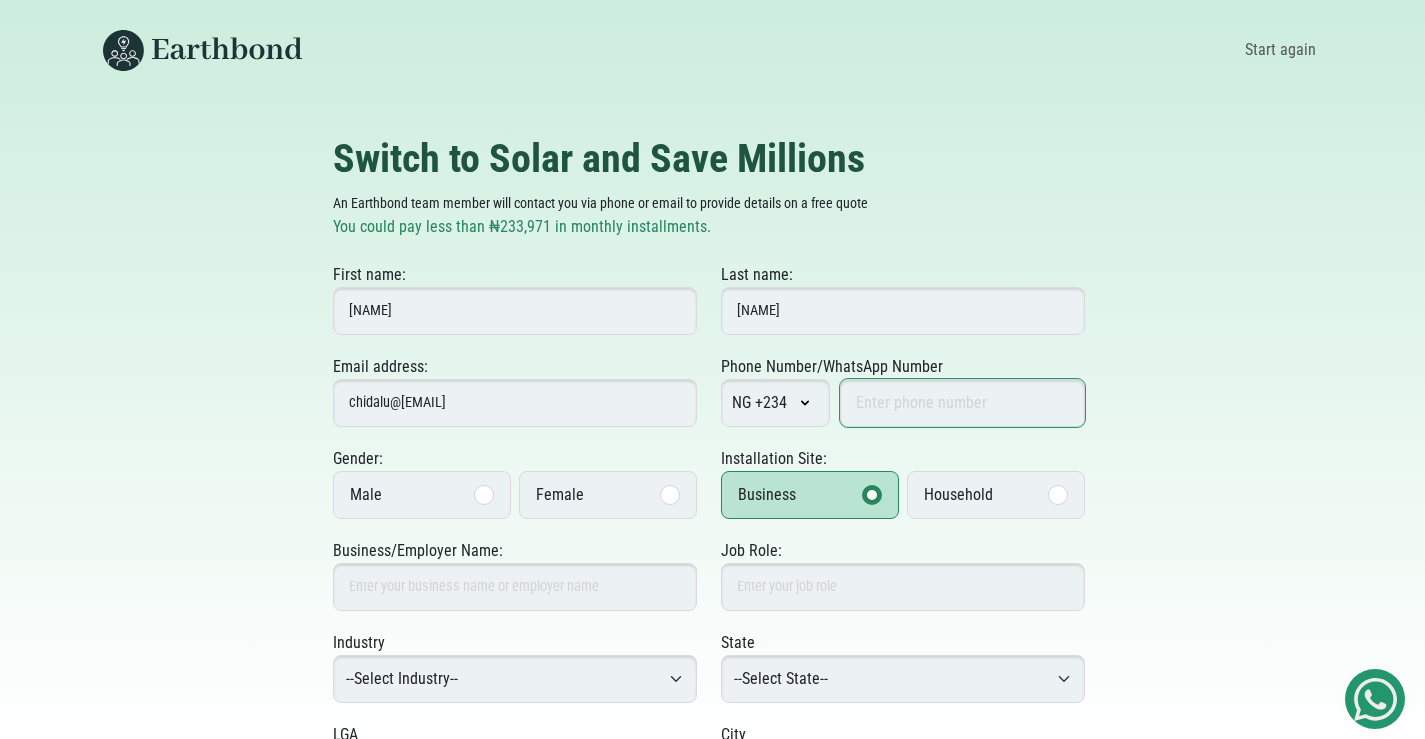 type on "Earthbond Limited" 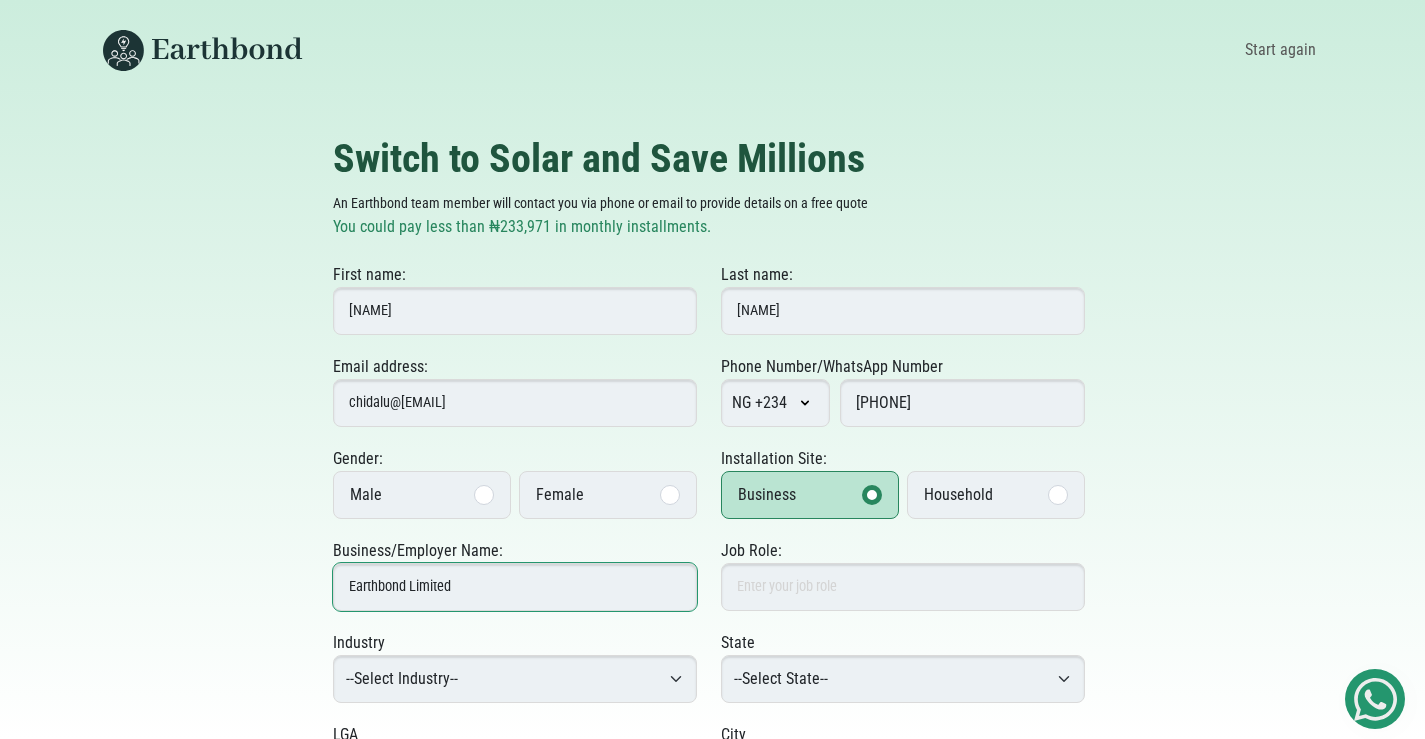 type on "[NAME]" 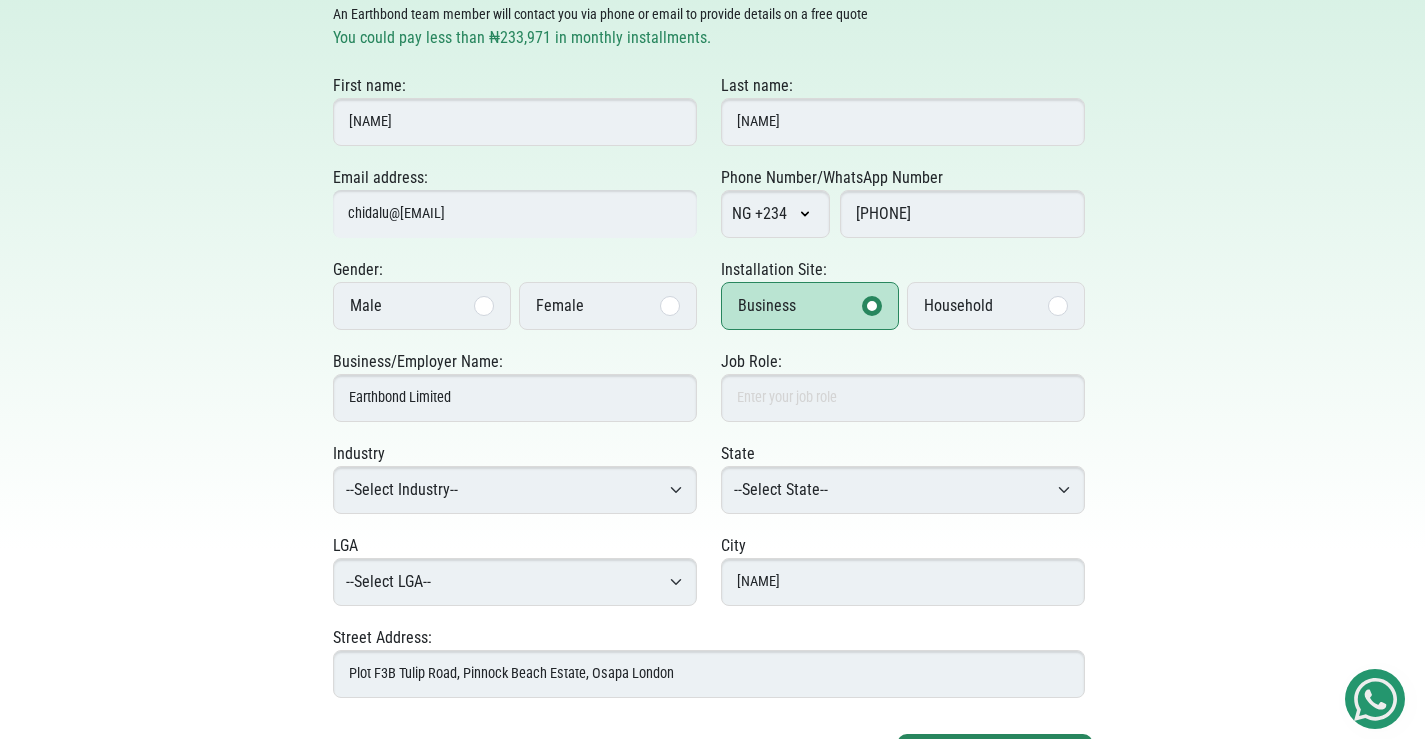 scroll, scrollTop: 199, scrollLeft: 0, axis: vertical 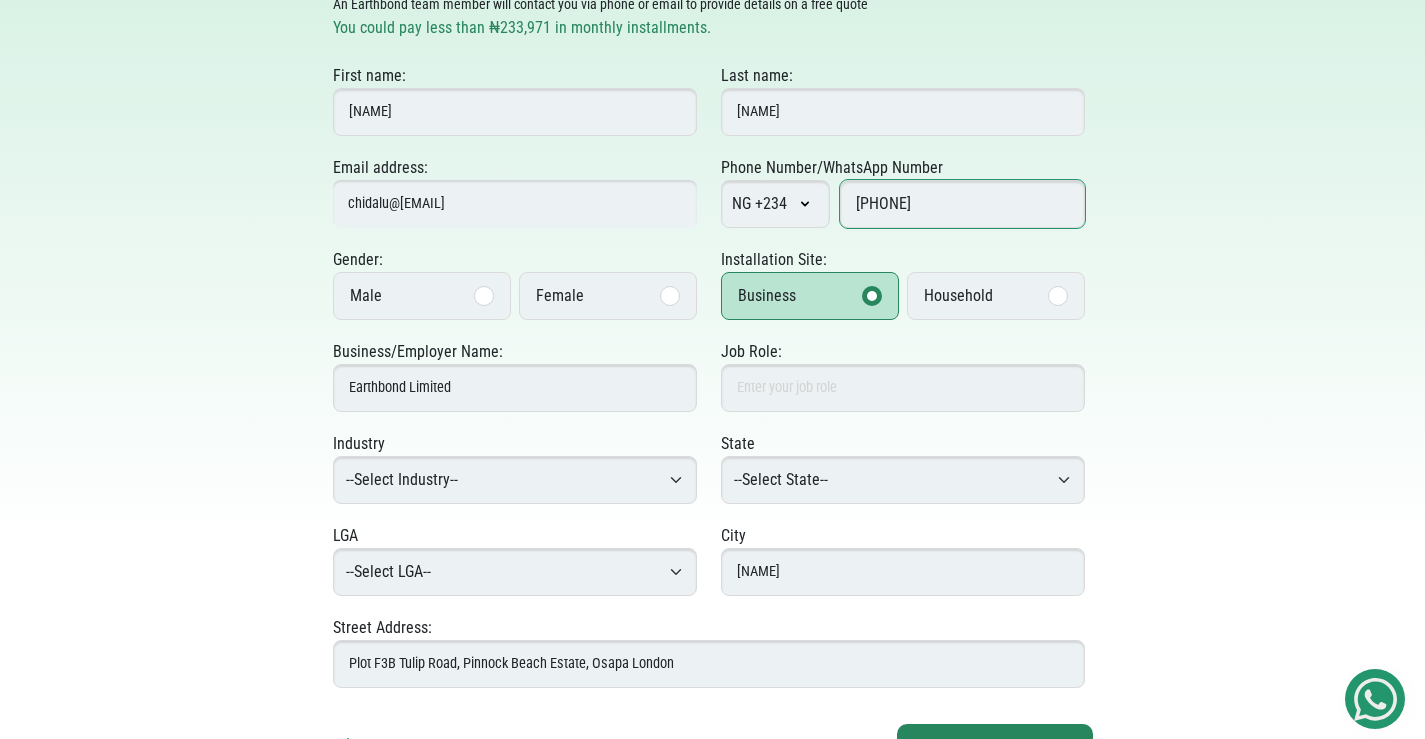 click on "[PHONE]" at bounding box center [962, 204] 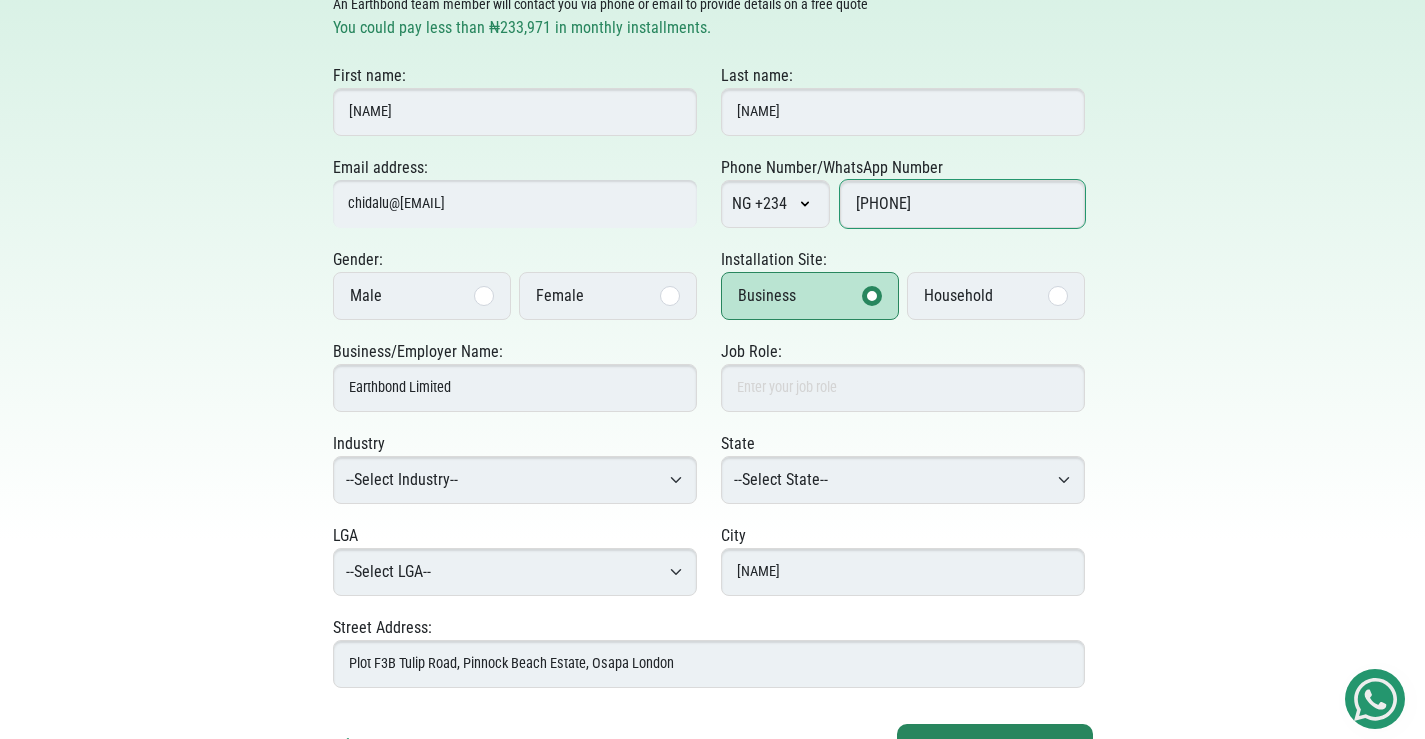 type on "[PHONE]" 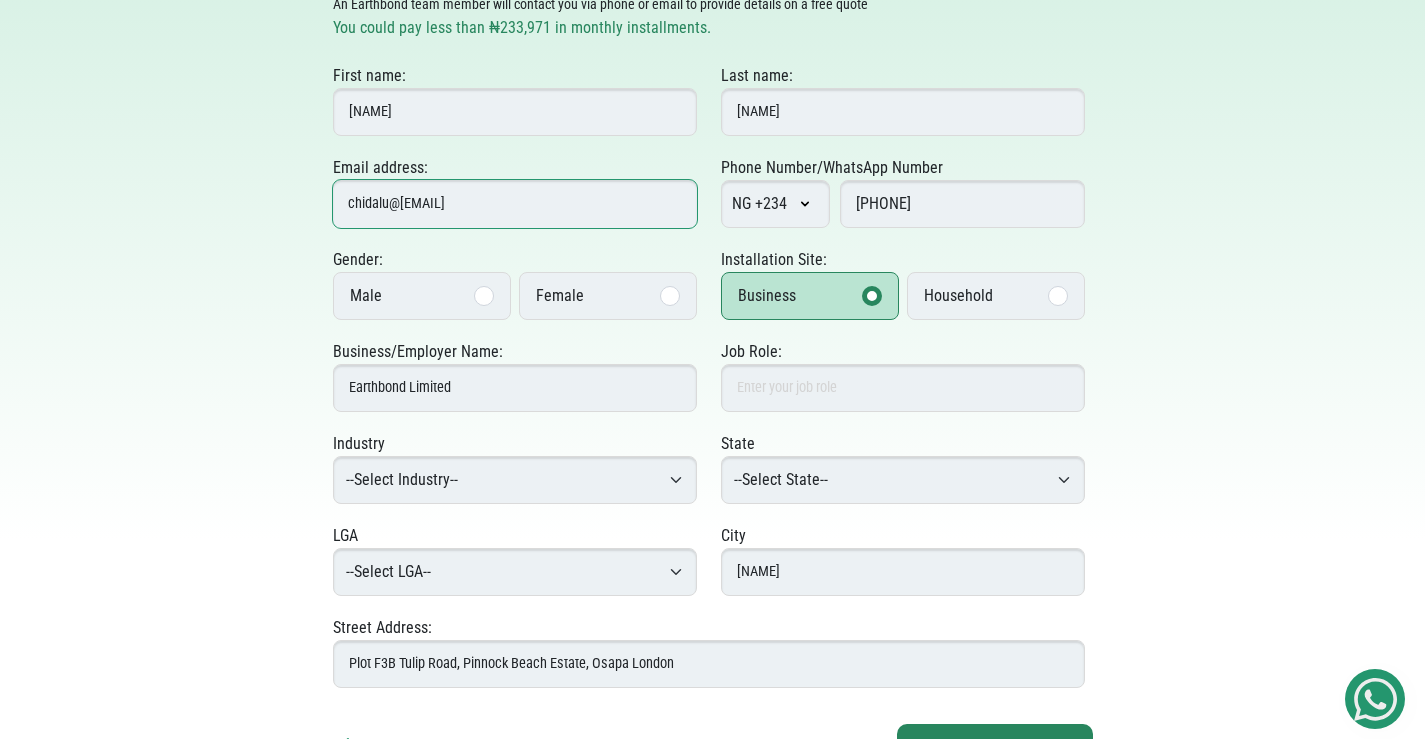 click on "chidalu@[EMAIL]" at bounding box center (515, 204) 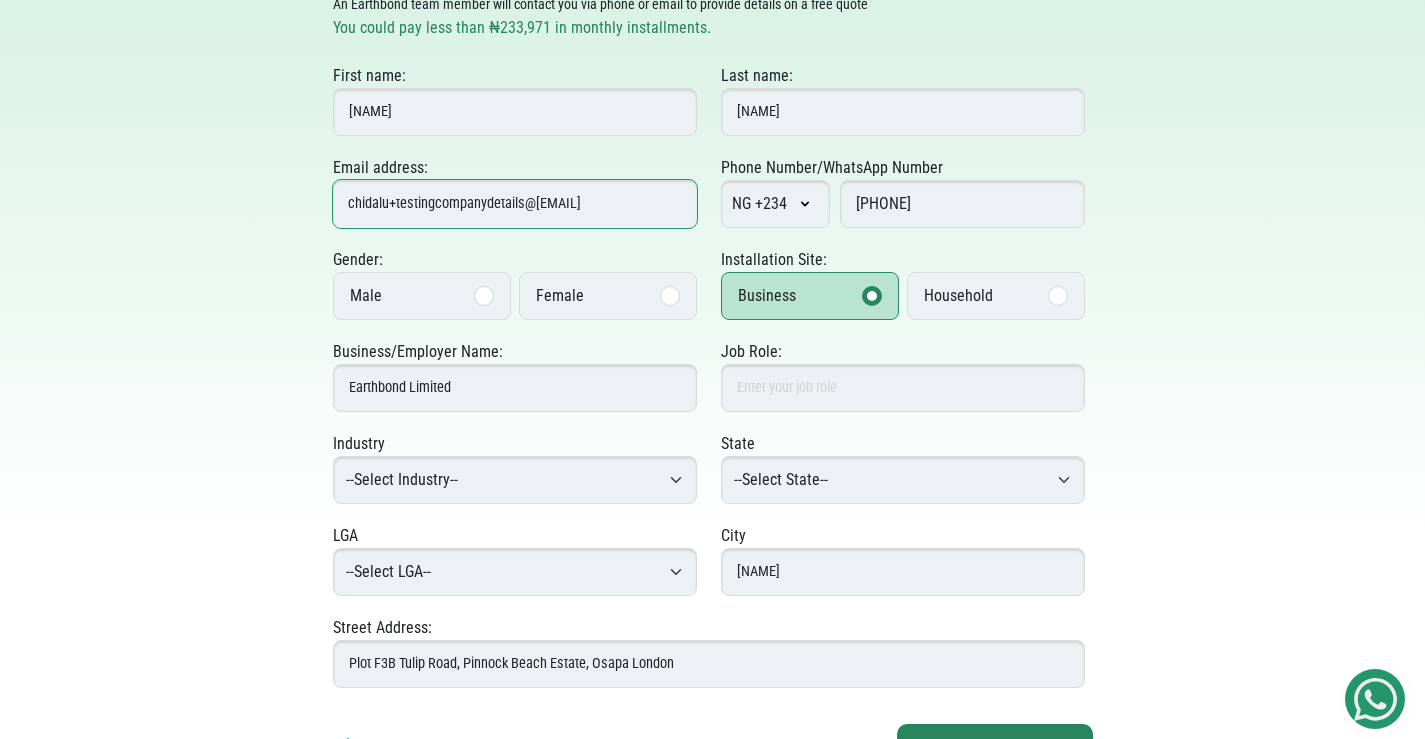 type on "chidalu+testingcompanydetails@[EMAIL]" 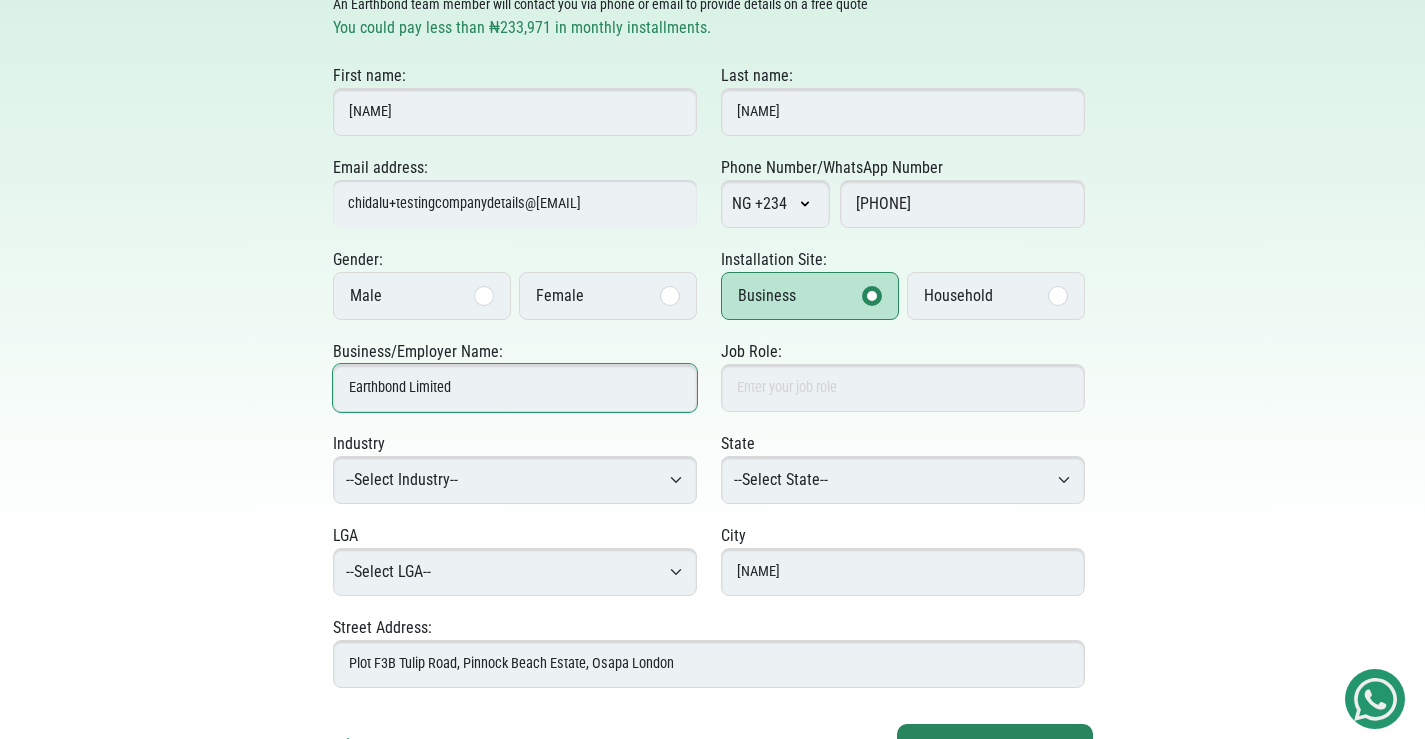 click on "Earthbond Limited" at bounding box center (515, 388) 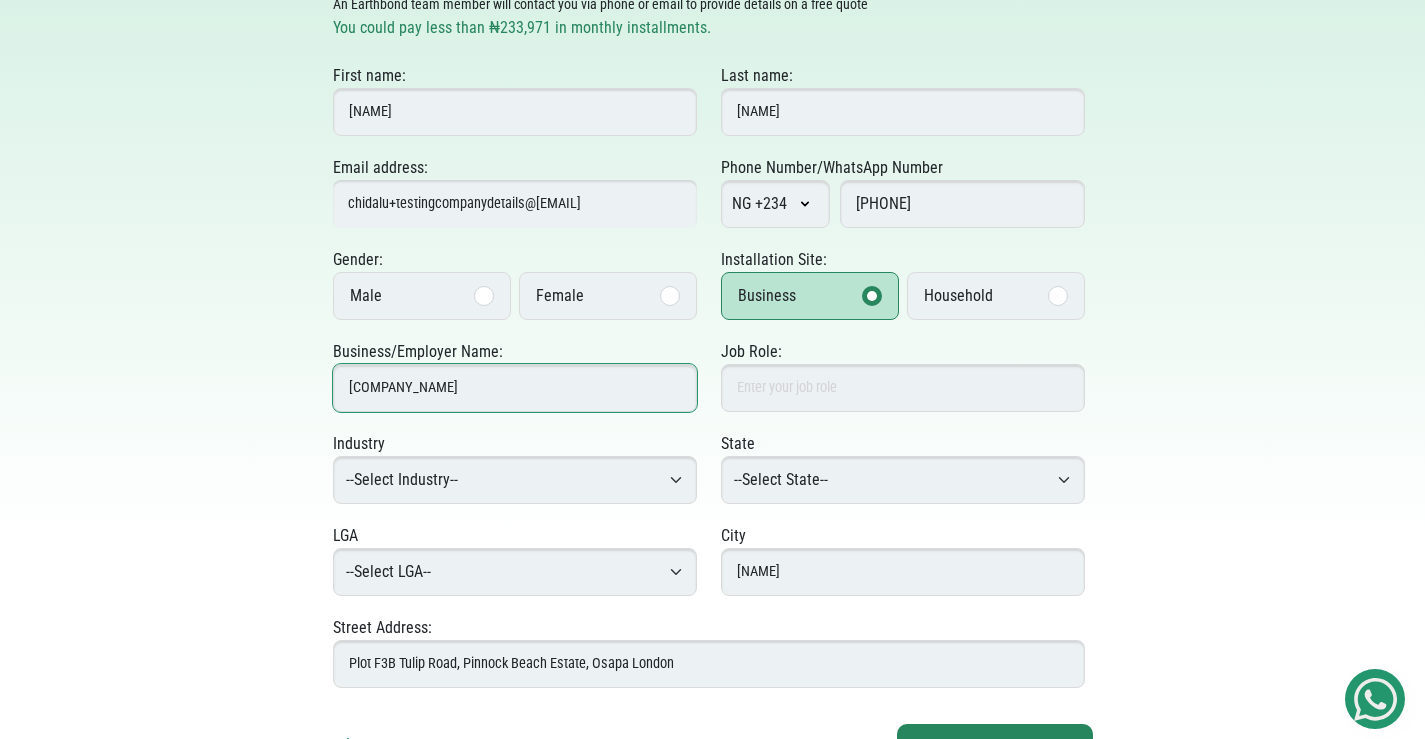 type on "Testing Company Details" 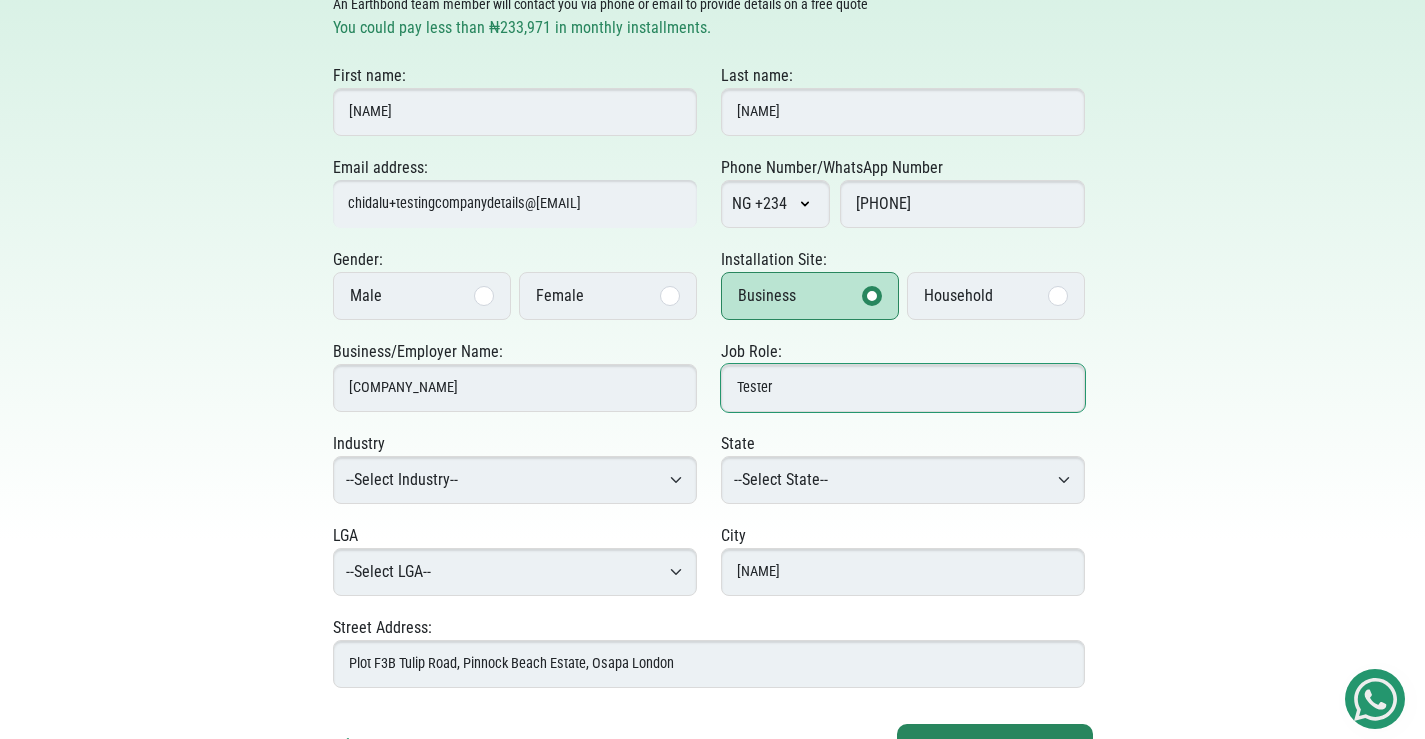type on "Tester" 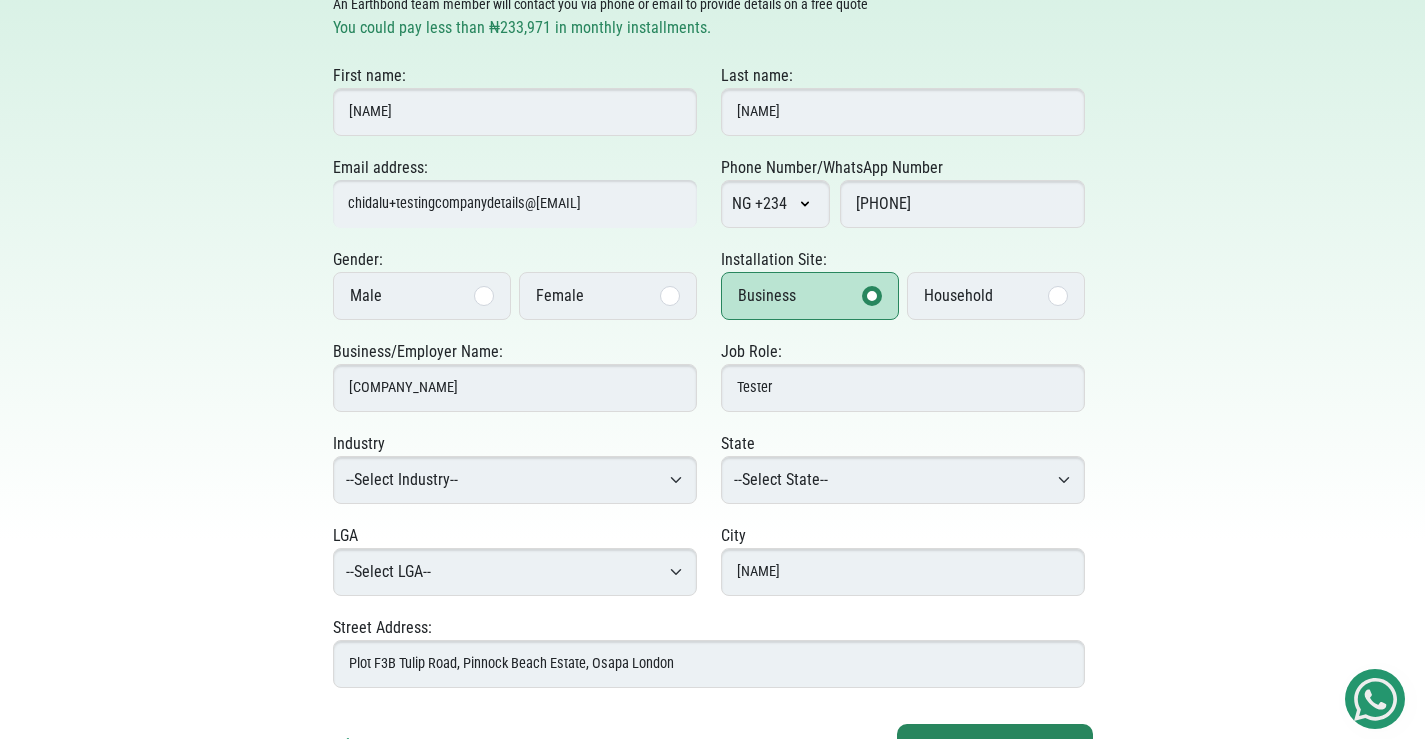 click on "--Select Industry--
Agriculture
Agro-Processing
Advertising & Public Relations
Accounting & Auditing
Beauty & Personal Care
Construction & Engineering
Consulting & Business Services
Creative & Media Services
Chemicals & Industrial Products
Courier & Delivery Services
Cybersecurity
Digital Marketing
Electronics & Mobile Phones
Education & Training
EdTech & E-learning
Energy & Solar Power
Fisheries & Aquaculture
Fashion & Apparel
Food & Beverage
Financial Services
Fintech & Digital Payments
Film & TV Production
Furniture & Woodwork
Graphic Design
Gaming & Esports
Hotels & Hospitality
Healthcare & Pharmaceuticals
Hair & Skincare
Internet Service Providers
Interior Design & Architecture
Livestock Farming
Legal Services
Microfinance & Lending
Music & Entertainment
Manufacturing & Industrial Services" at bounding box center (515, 480) 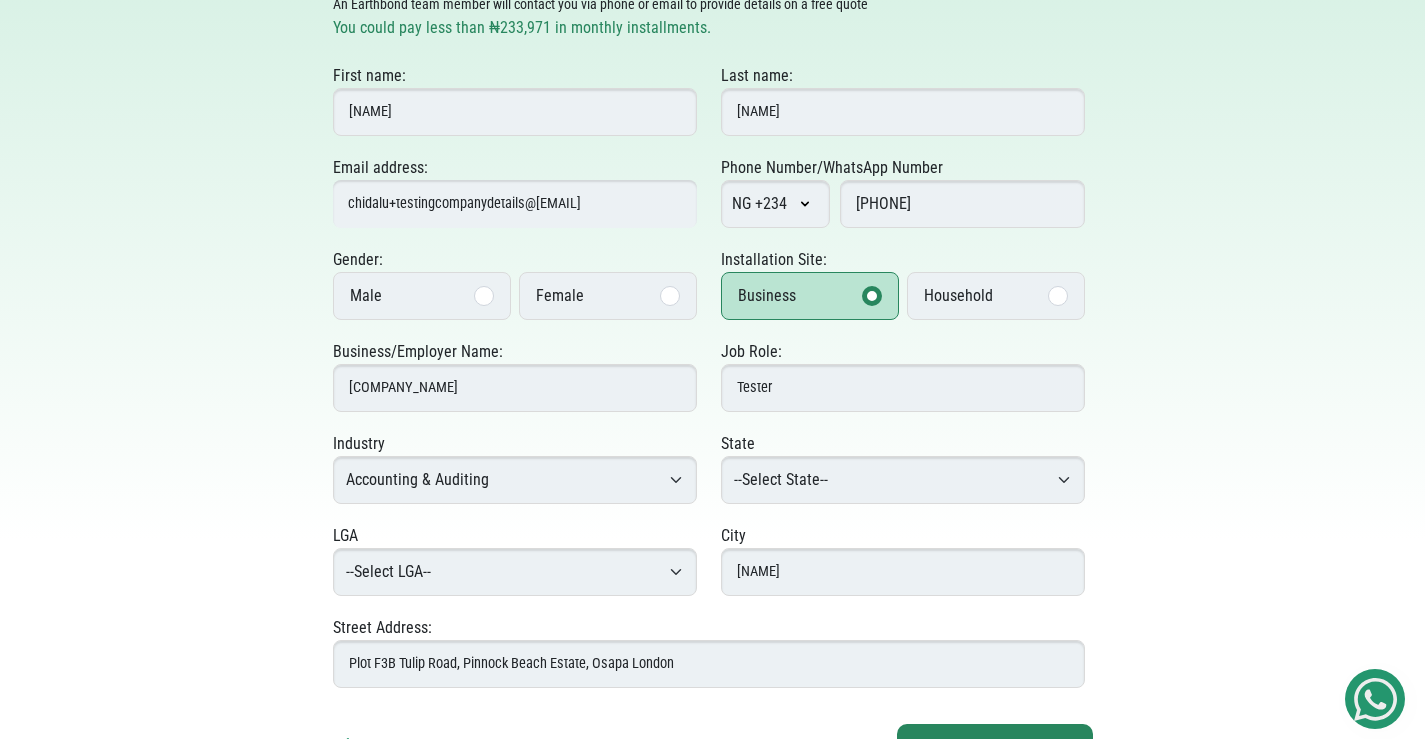 click on "--Select State--
Abia
Adamawa
Akwa Ibom
Anambra
Bauchi
Bayelsa
Benue
Borno
Cross River
Delta
Ebonyi
Edo
Ekiti
Enugu
Federal Capital Territory
Gombe
Imo
Jigawa
Kaduna
Kano
Katsina
Kebbi
Kogi
Kwara
Lagos
Nasarawa
Niger
Ogun
Ondo
Osun
Oyo Plateau Rivers Yobe" at bounding box center [903, 480] 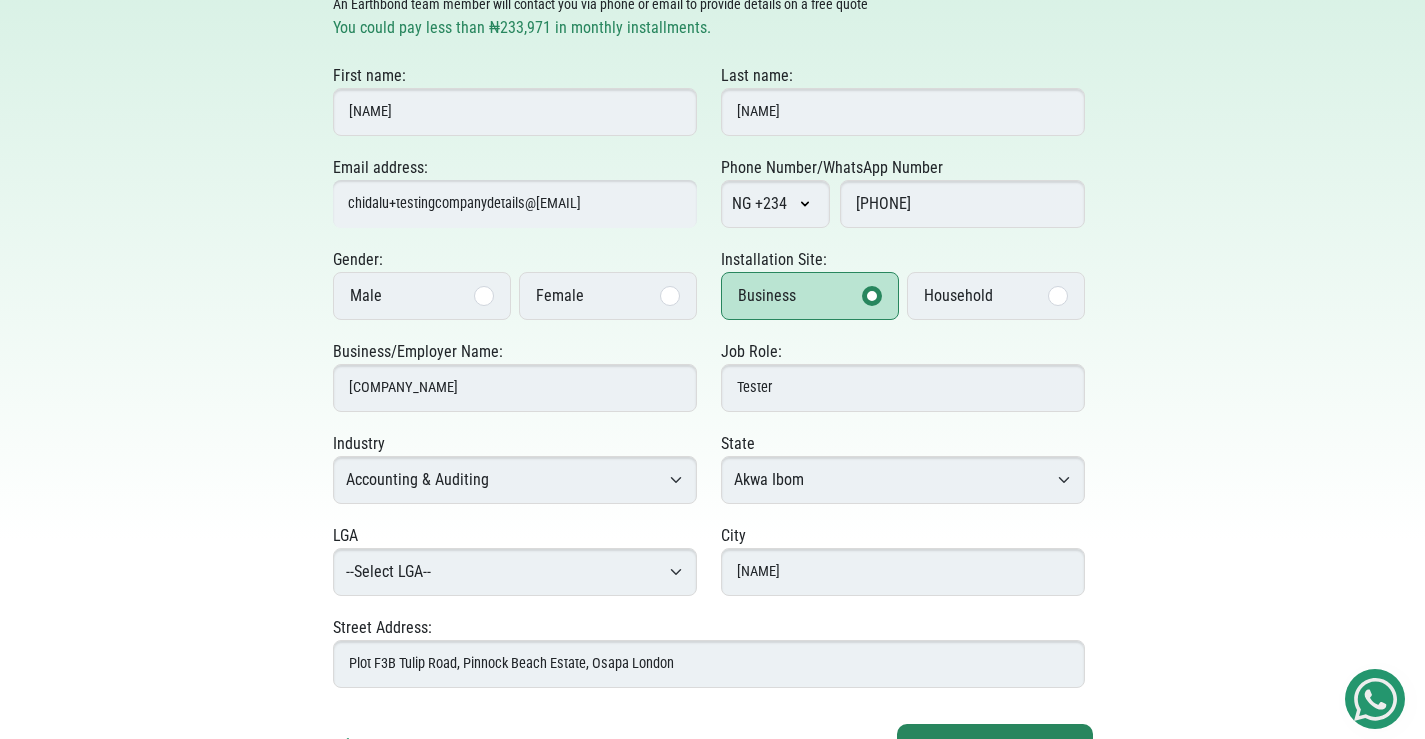 click on "--Select LGA-- Abak Eastern Obolo Eket Esit Eket Essien Udim Etim Ekpo Etinan Ibeno Ibesikpo Asutan Ibiono Ibom Ika Ikono Ikot Abasi Ikot Ekpene Ini Itu Mbo Mkpat Enin Nsit Atai Nsit Ibom Nsit Ubium Obot Akara Okobo Onna Oron Oruk Anam Udung Uko Ukanafun Uruan Urue-Offong/Oruko  Uyo" at bounding box center [515, 572] 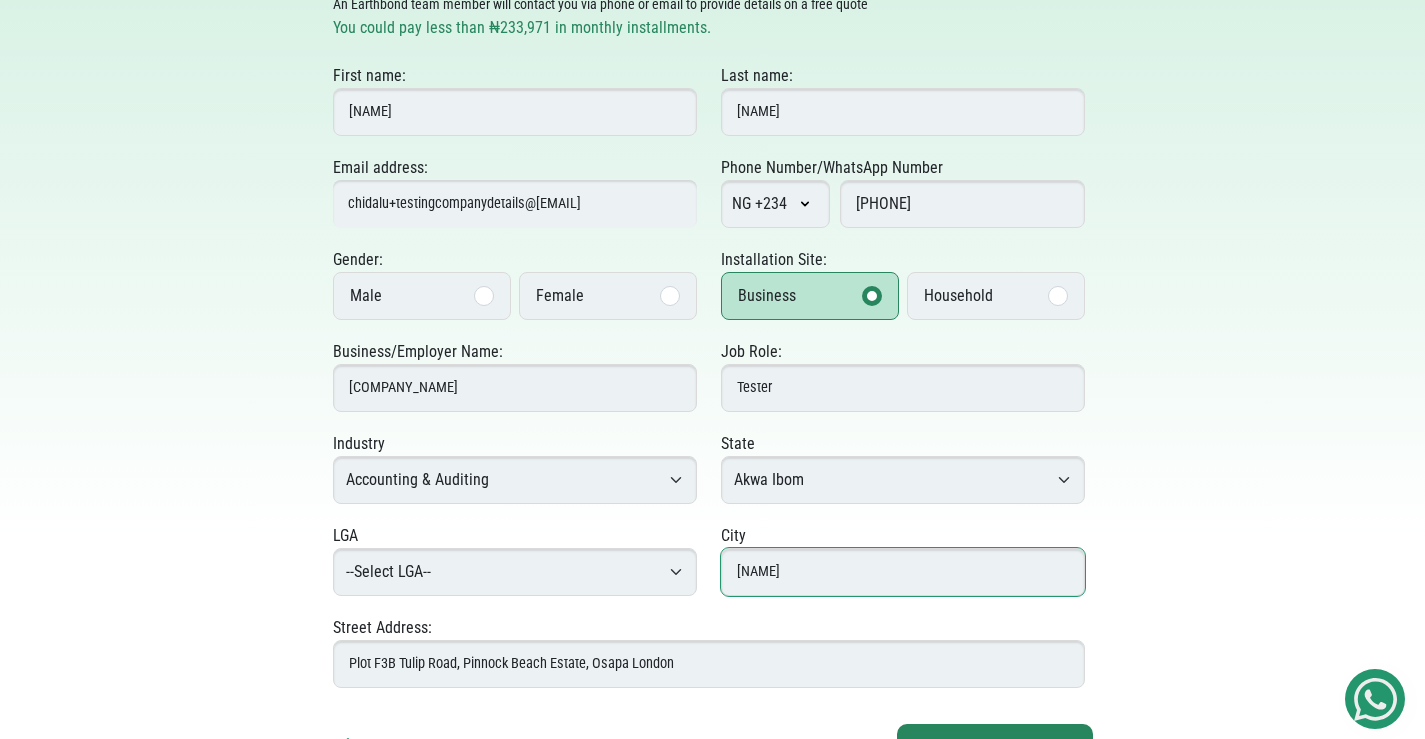 click on "Lekki" at bounding box center (903, 572) 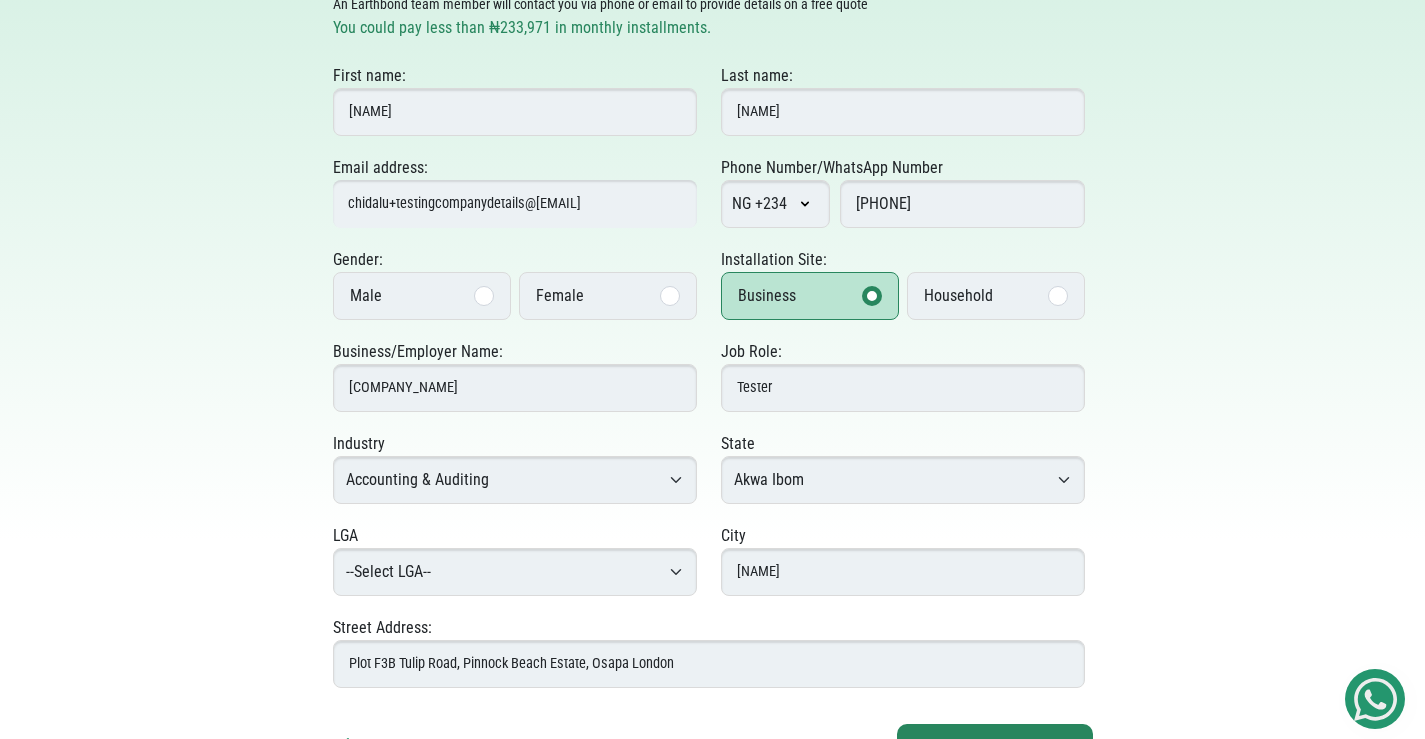 click on "--Select LGA-- Abak Eastern Obolo Eket Esit Eket Essien Udim Etim Ekpo Etinan Ibeno Ibesikpo Asutan Ibiono Ibom Ika Ikono Ikot Abasi Ikot Ekpene Ini Itu Mbo Mkpat Enin Nsit Atai Nsit Ibom Nsit Ubium Obot Akara Okobo Onna Oron Oruk Anam Udung Uko Ukanafun Uruan Urue-Offong/Oruko  Uyo" at bounding box center (515, 572) 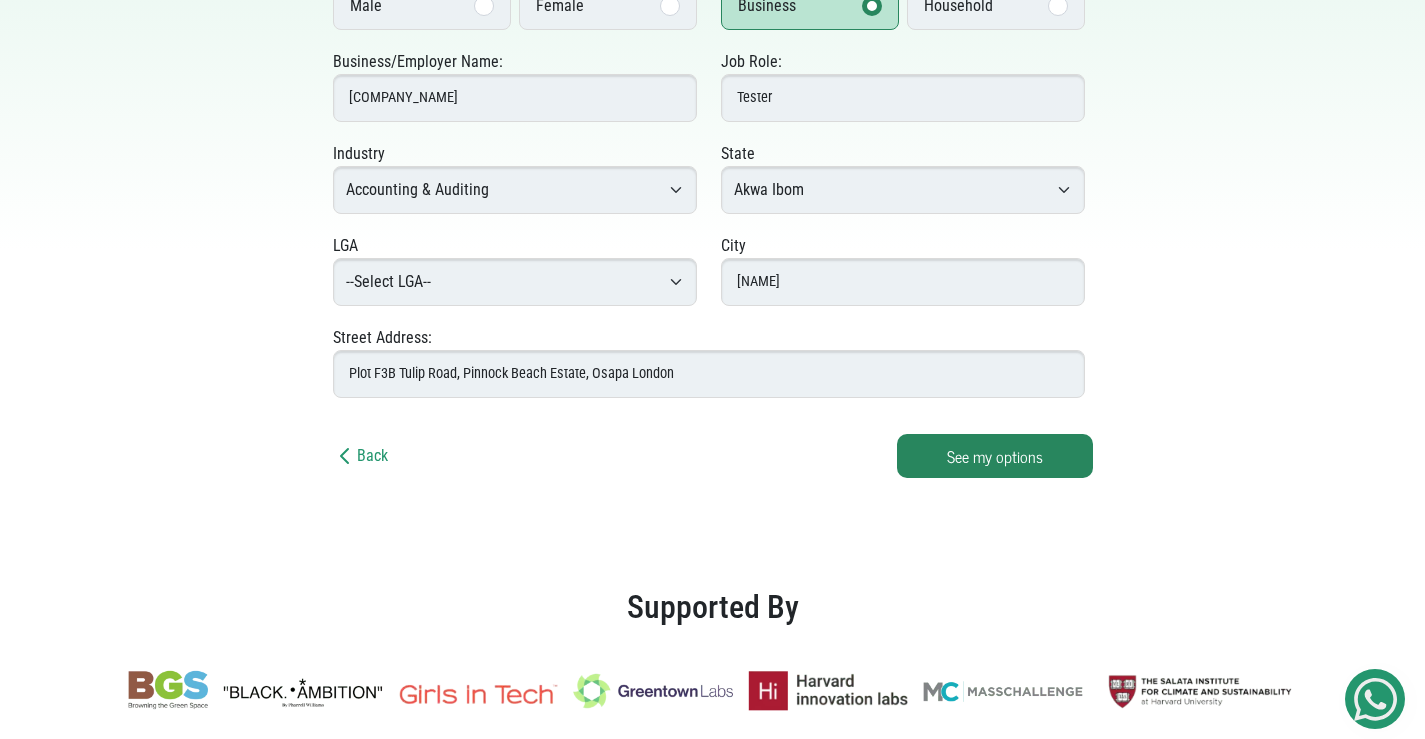 scroll, scrollTop: 542, scrollLeft: 0, axis: vertical 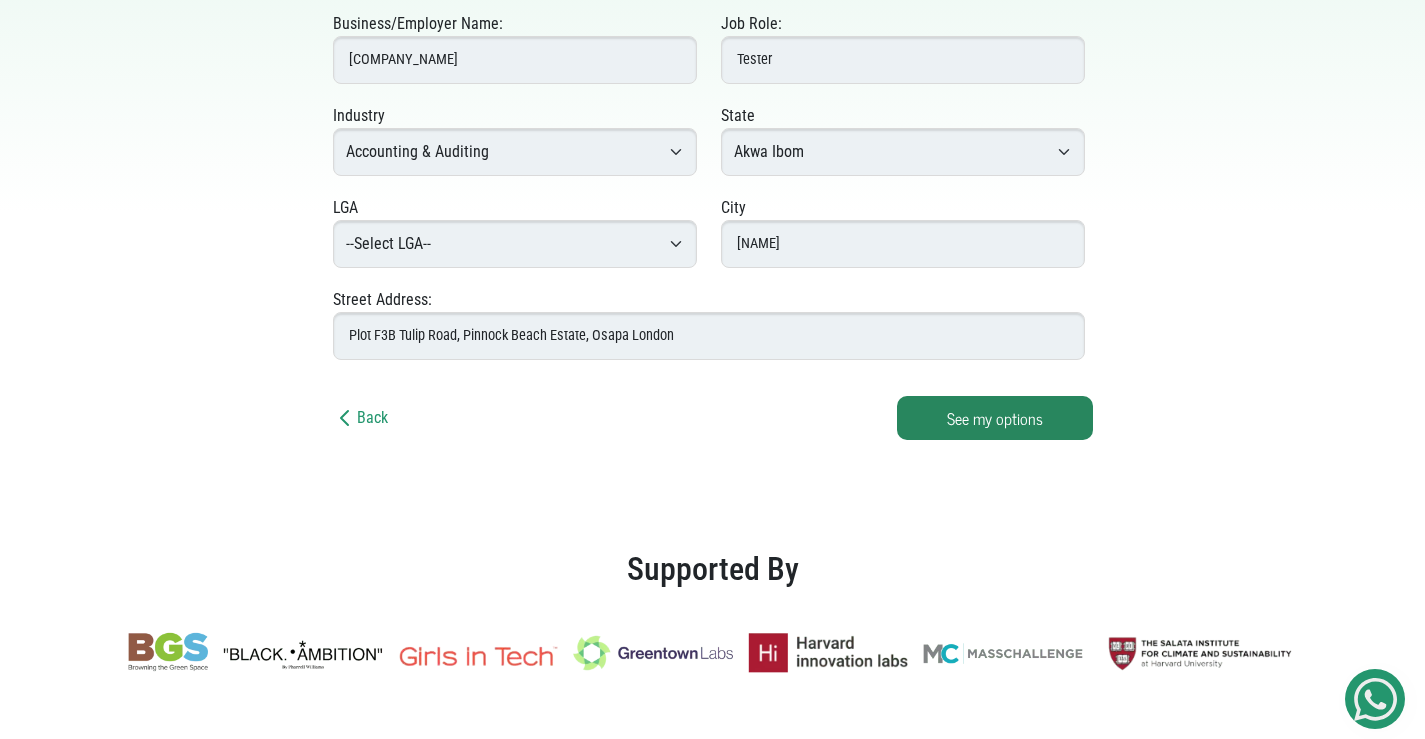 click on "Supported By" at bounding box center [712, 625] 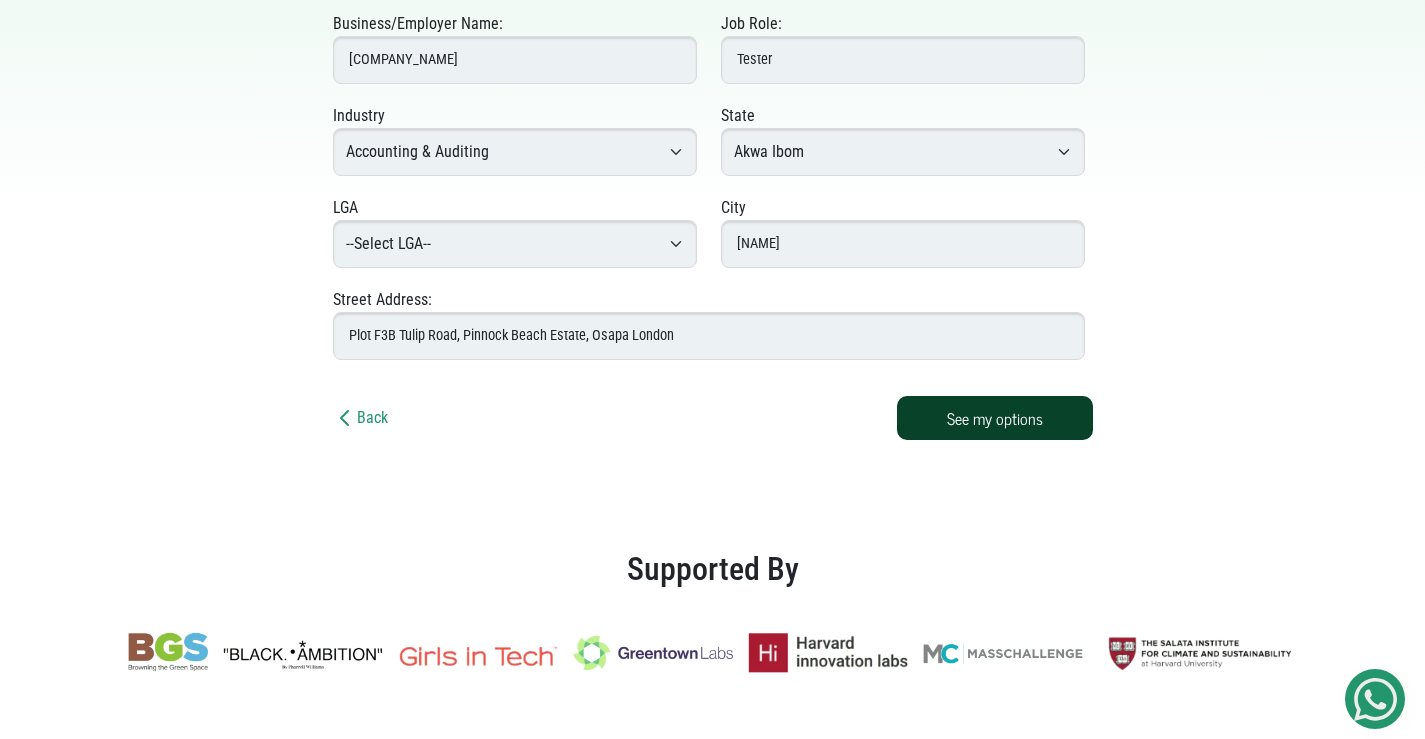 click on "See my options" at bounding box center [995, 418] 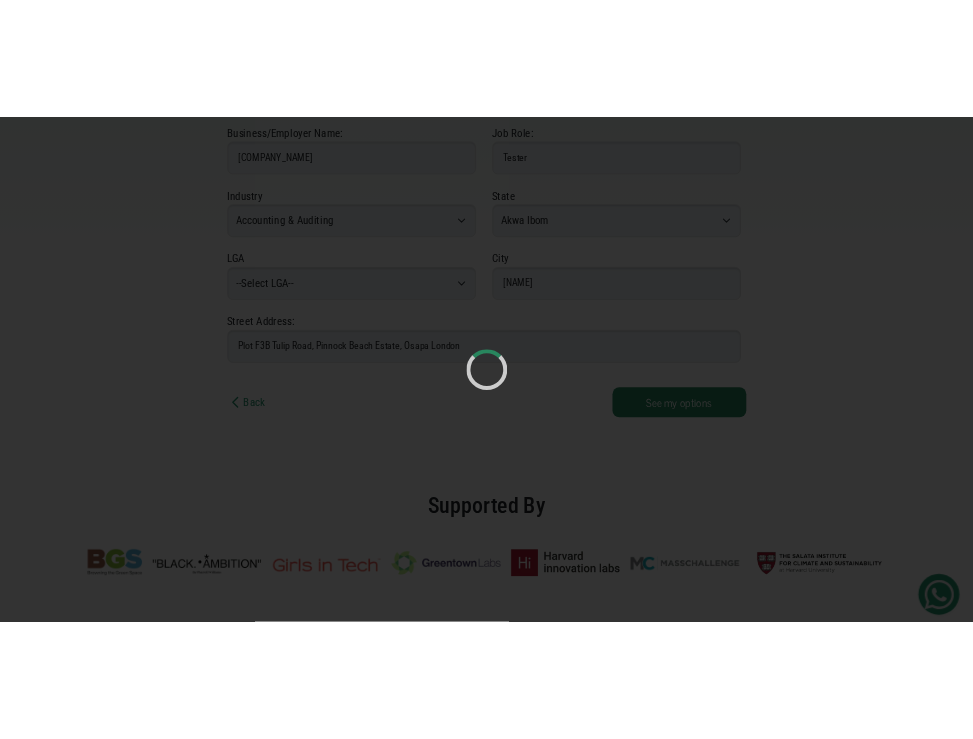 scroll, scrollTop: 255, scrollLeft: 0, axis: vertical 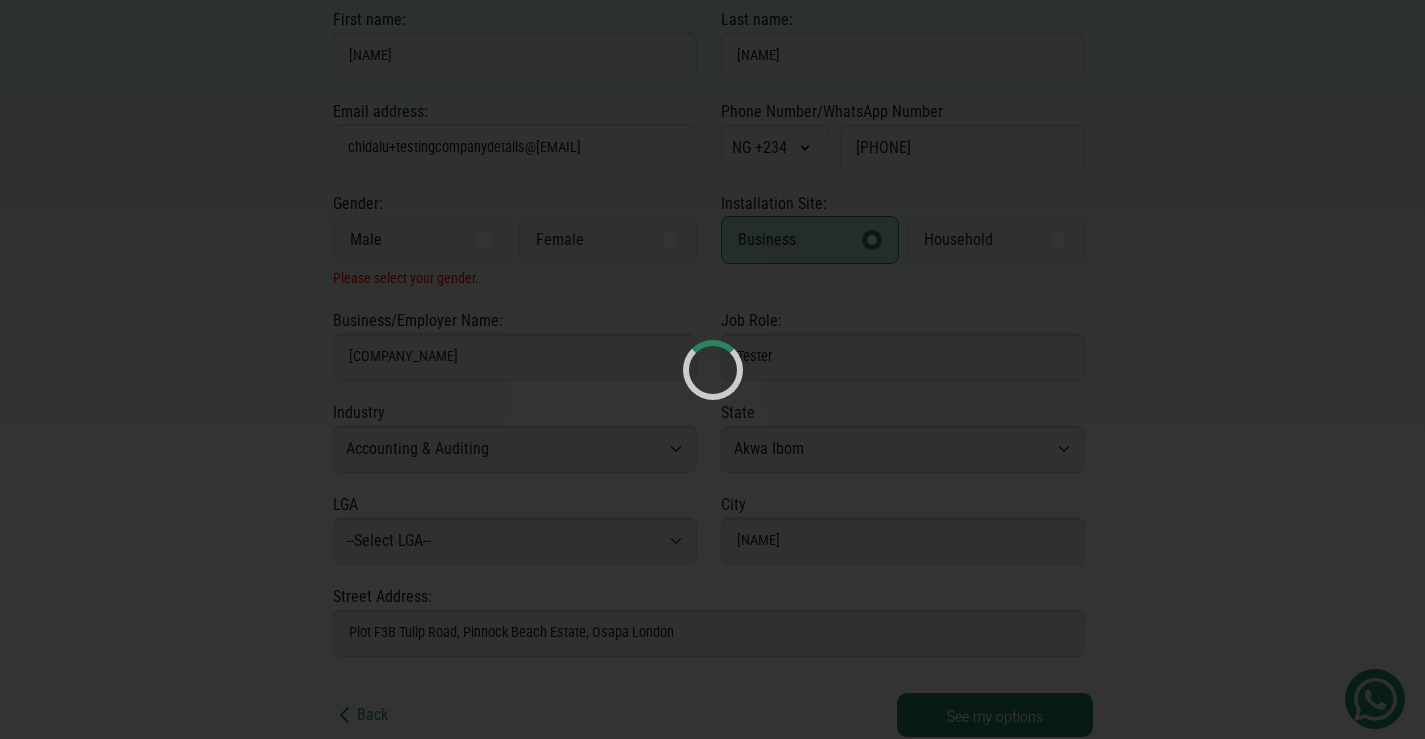 click at bounding box center (712, 369) 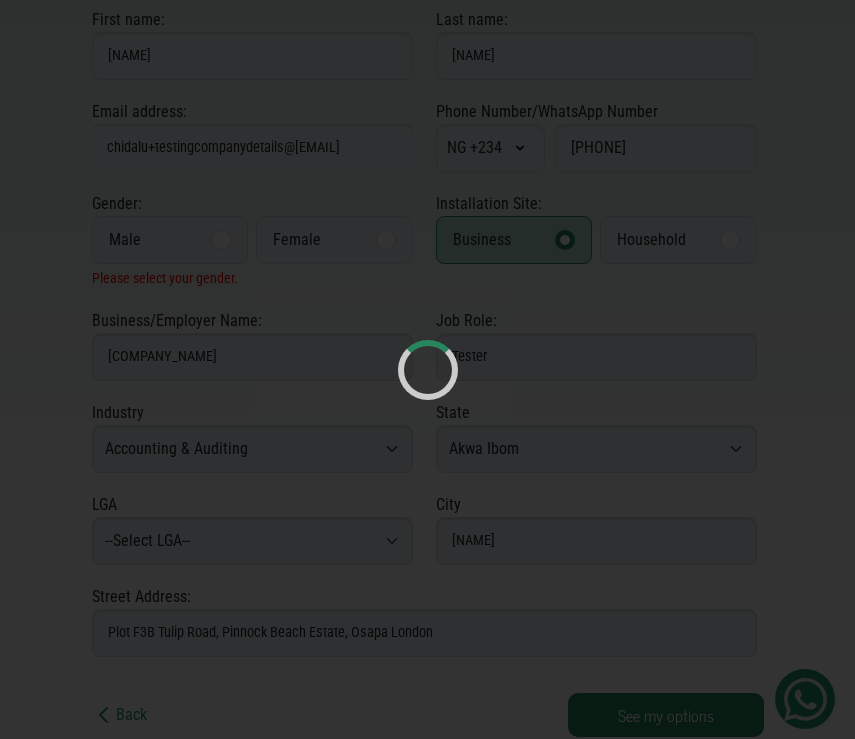 click at bounding box center [427, 369] 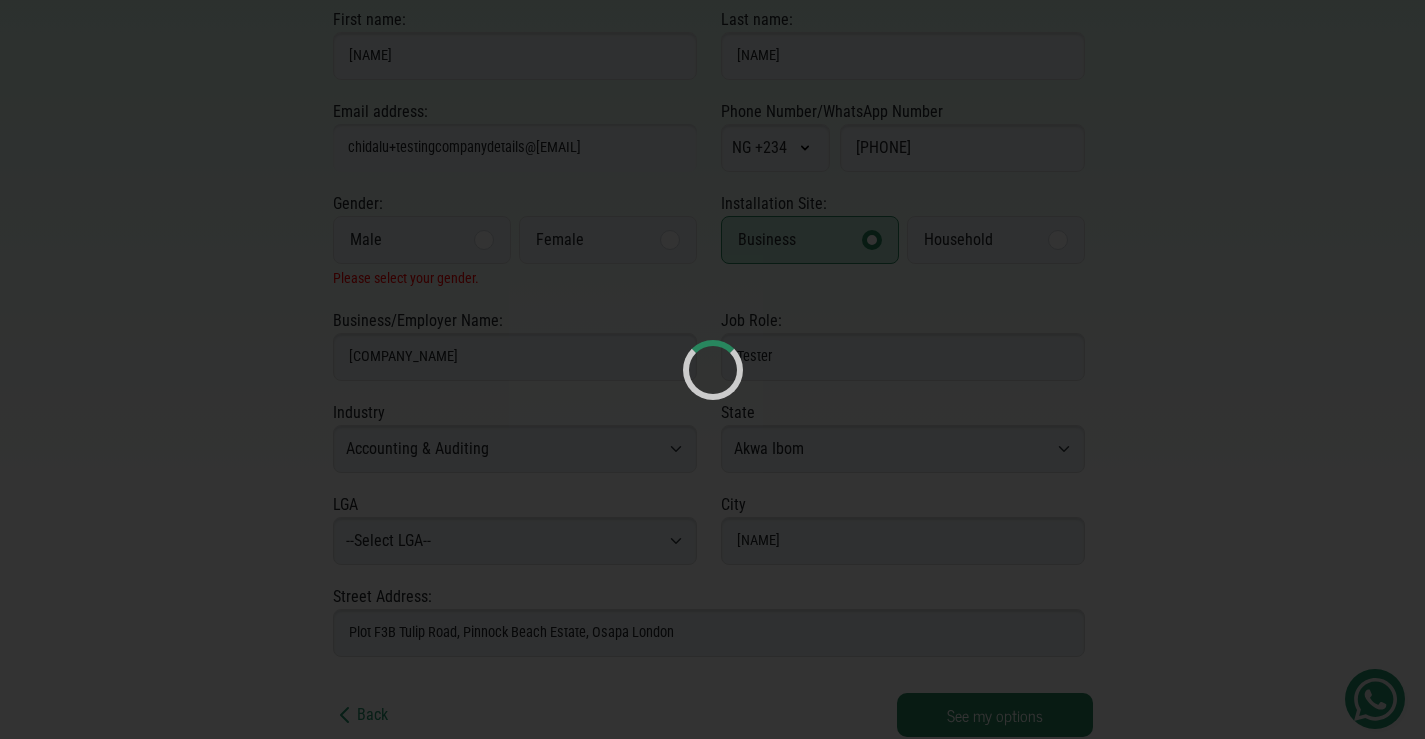 click at bounding box center [712, 369] 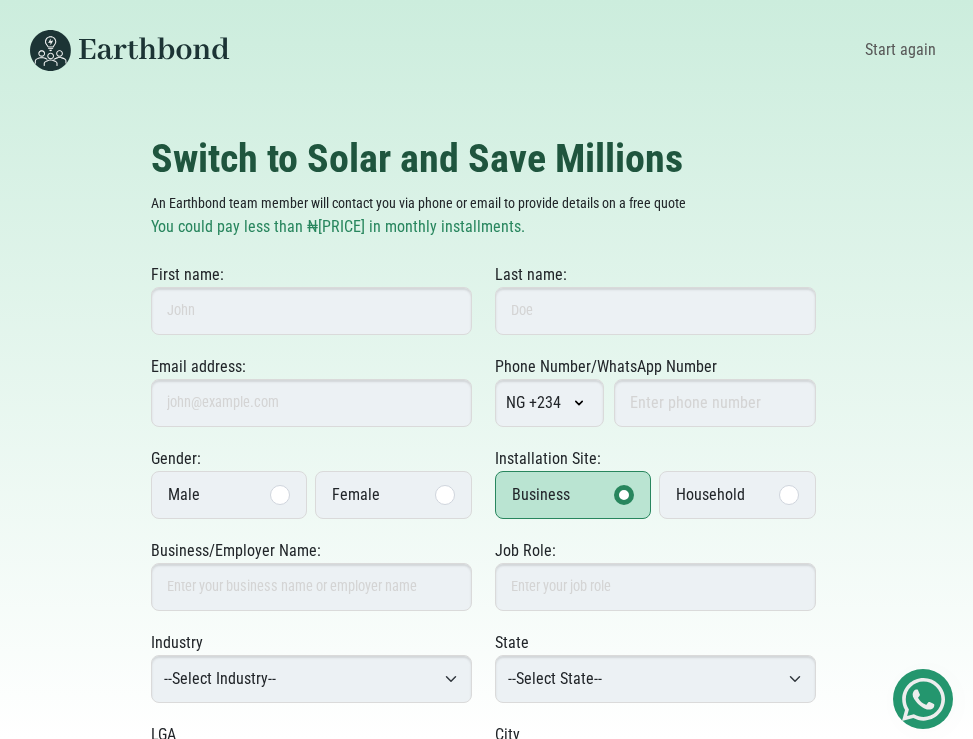 scroll, scrollTop: 255, scrollLeft: 0, axis: vertical 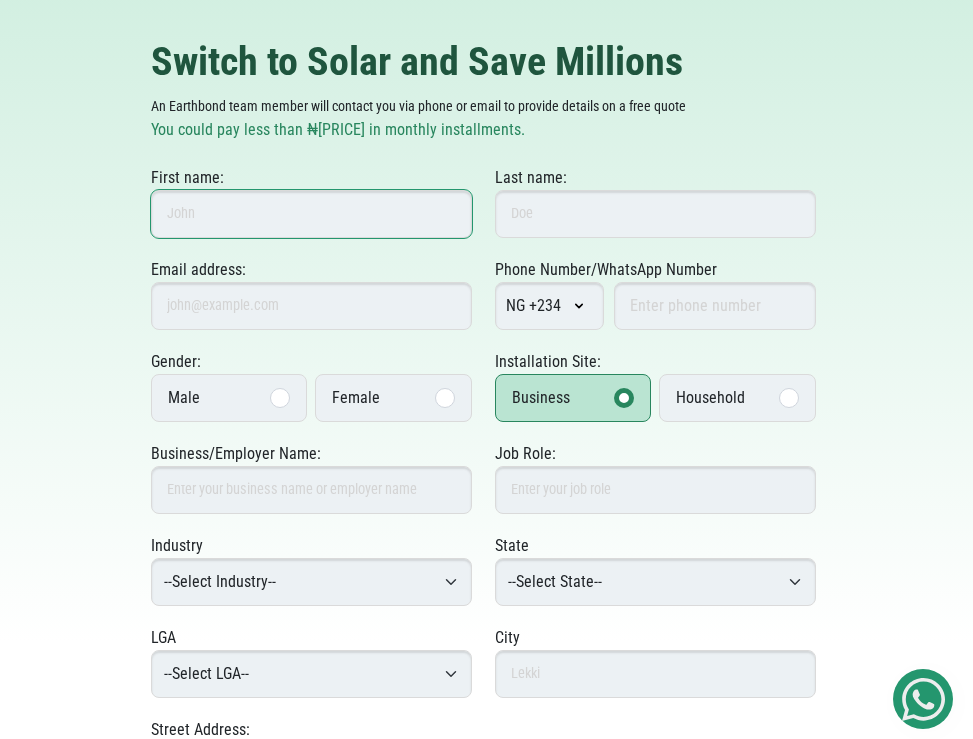 click on "First name:" at bounding box center [311, 214] 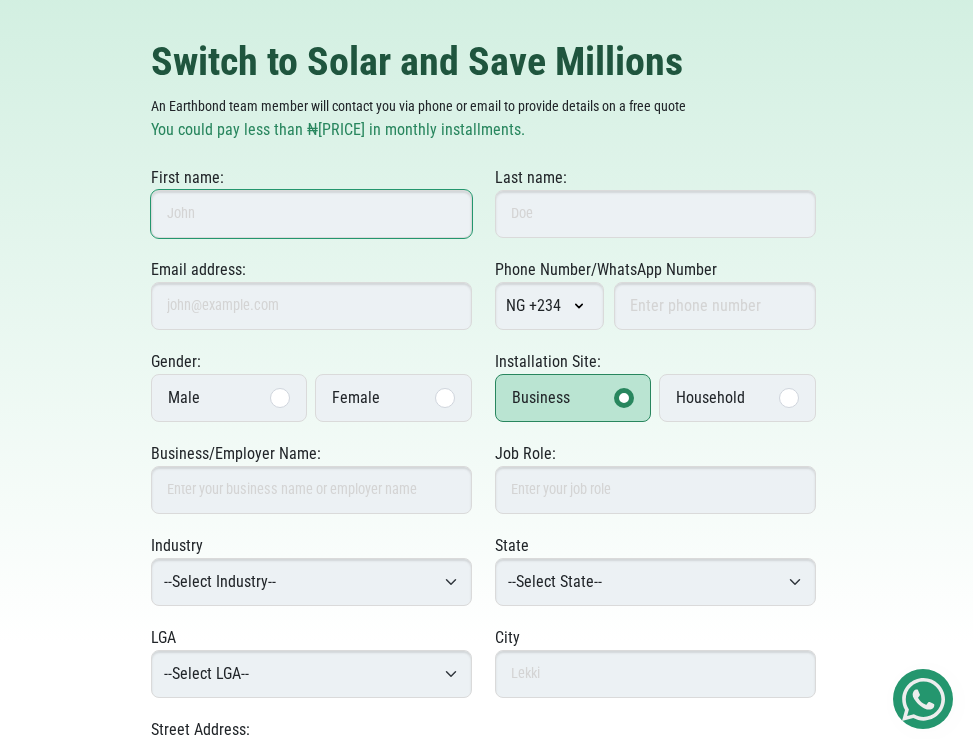 type on "Chidalu" 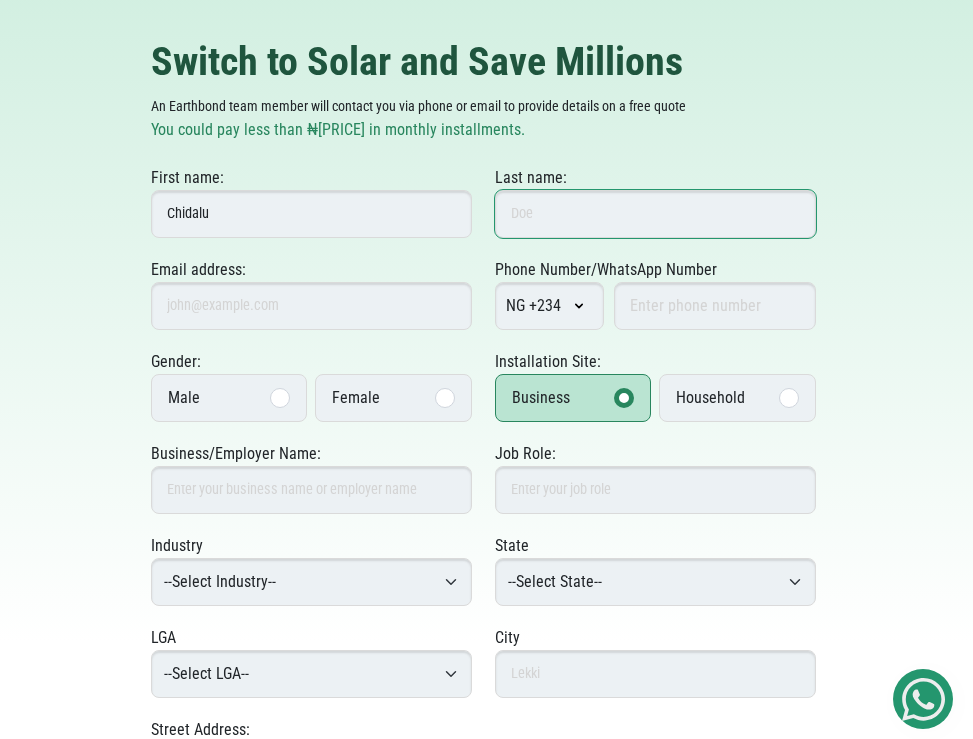 type on "[NAME]" 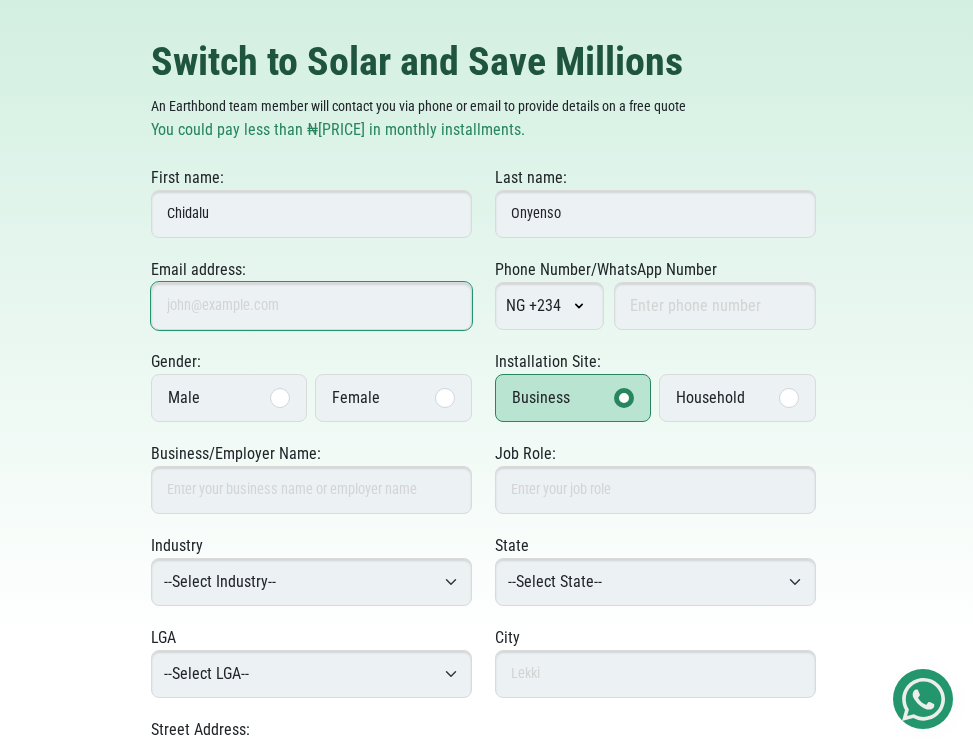 type on "chidalu@[EMAIL]" 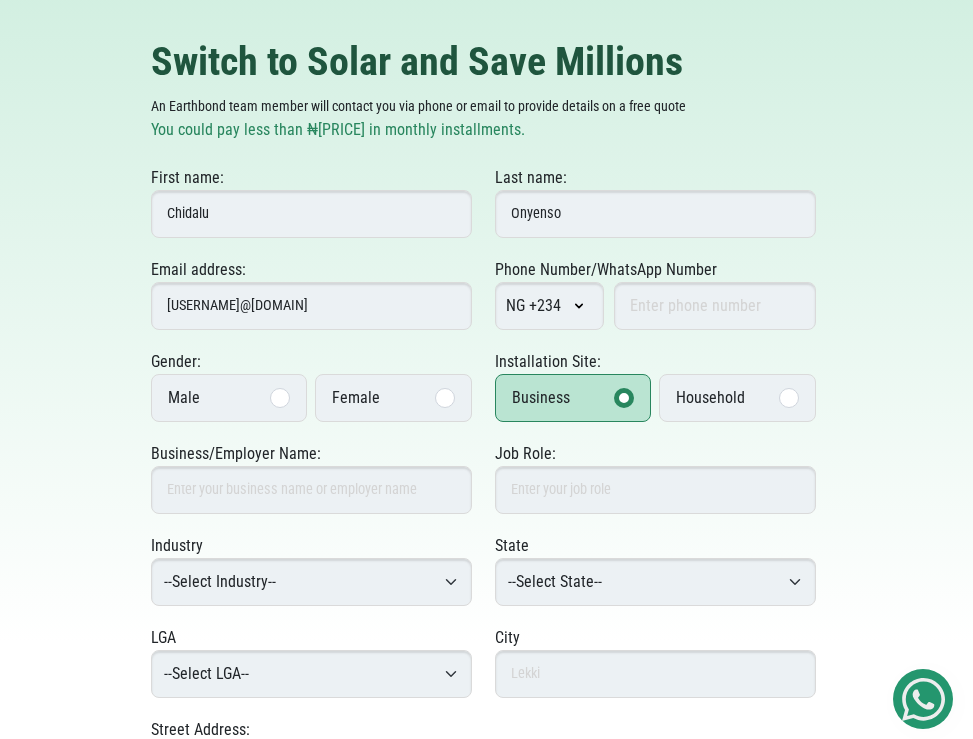 type on "[PHONE]" 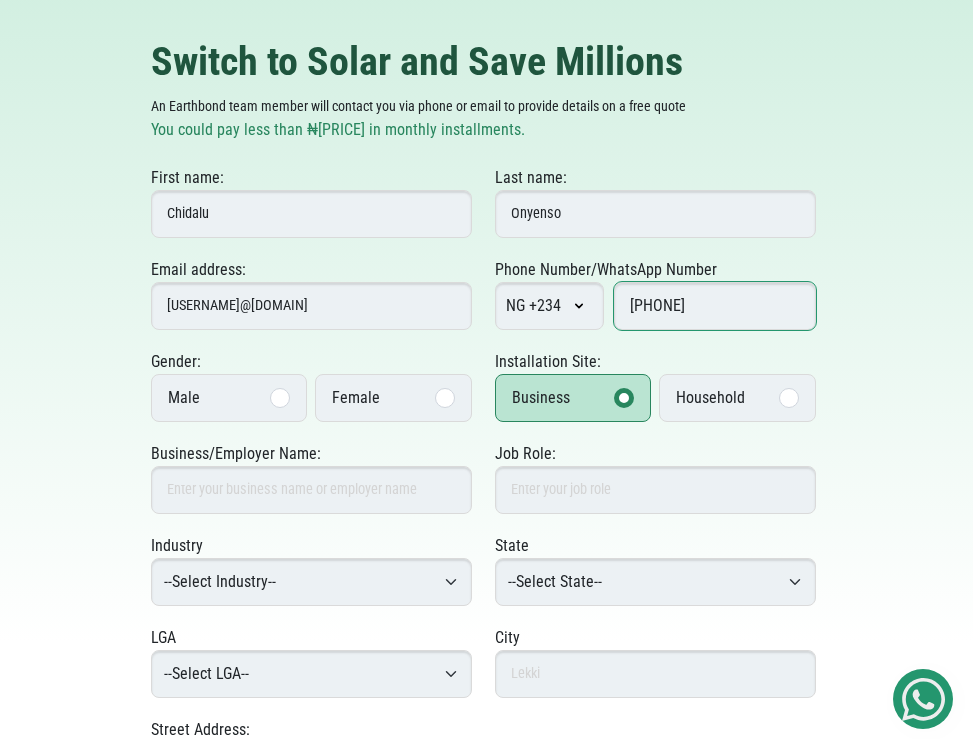 type on "Earthbond Limited" 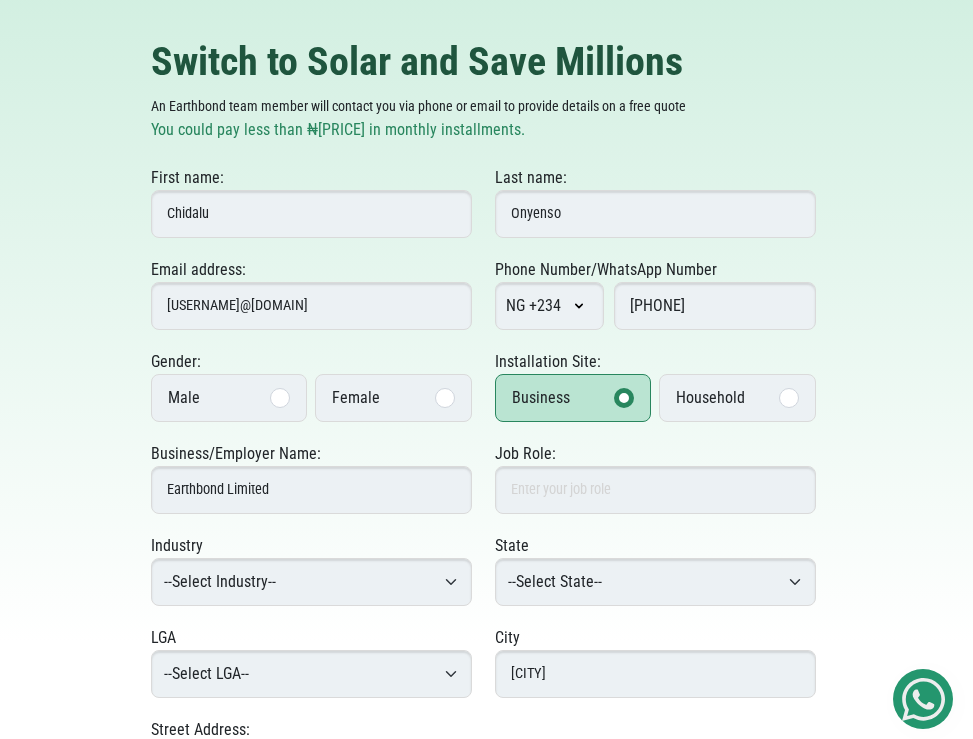type on "Plot F3B Tulip Road, Pinnock Beach Estate, Osapa London" 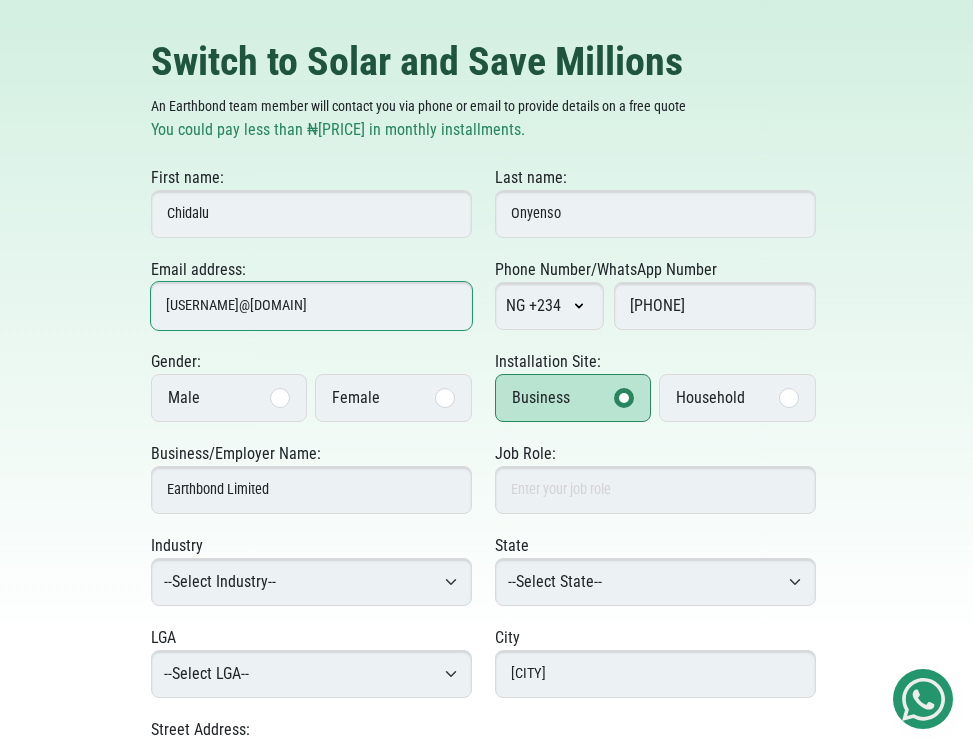 drag, startPoint x: 206, startPoint y: 303, endPoint x: 219, endPoint y: 303, distance: 13 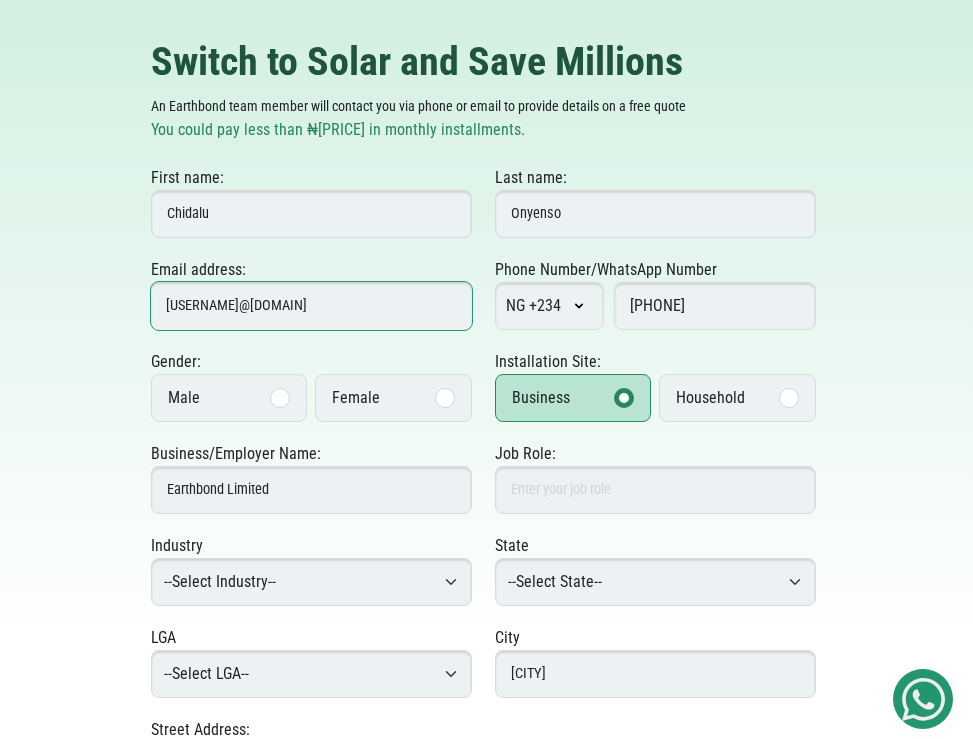 click on "chidalu@earthbond.co" at bounding box center (311, 306) 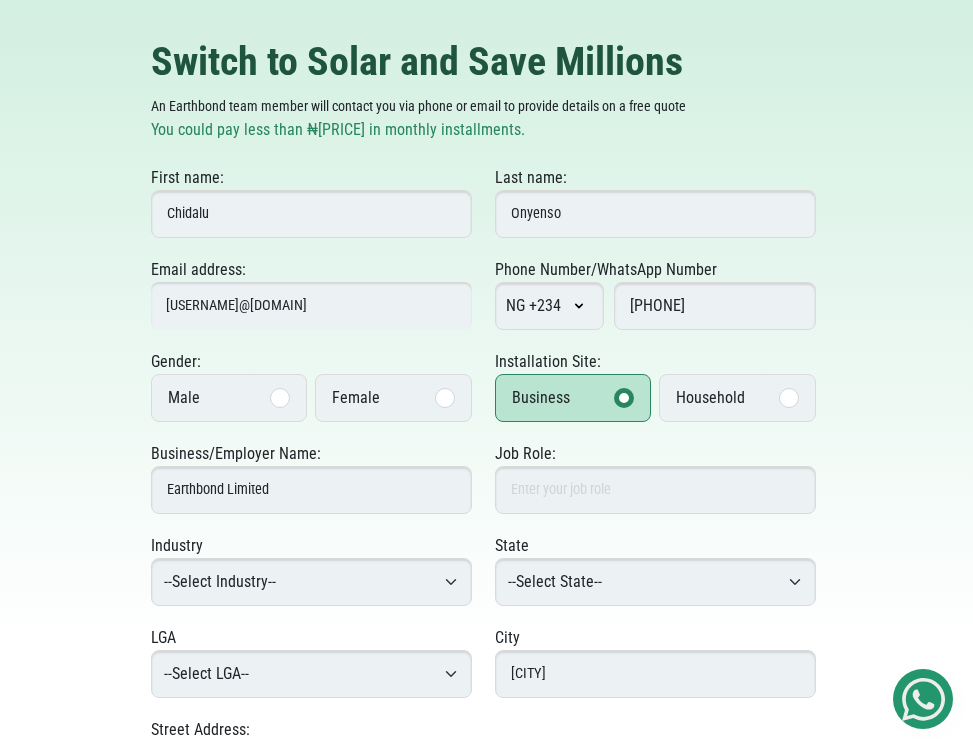 click on "Female" at bounding box center [393, 398] 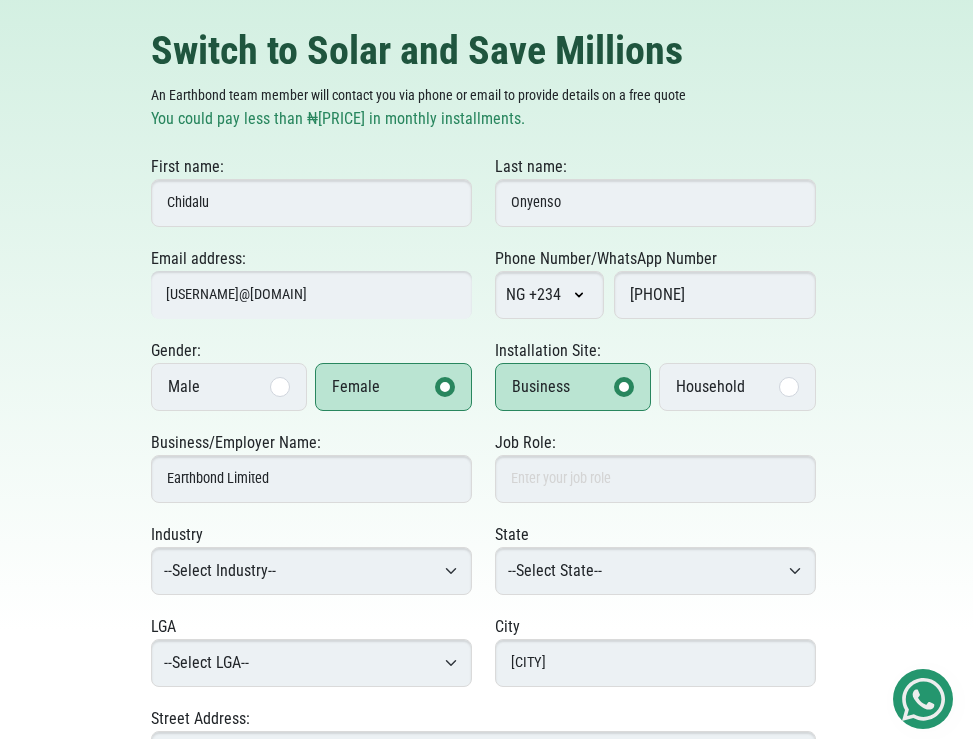 scroll, scrollTop: 127, scrollLeft: 0, axis: vertical 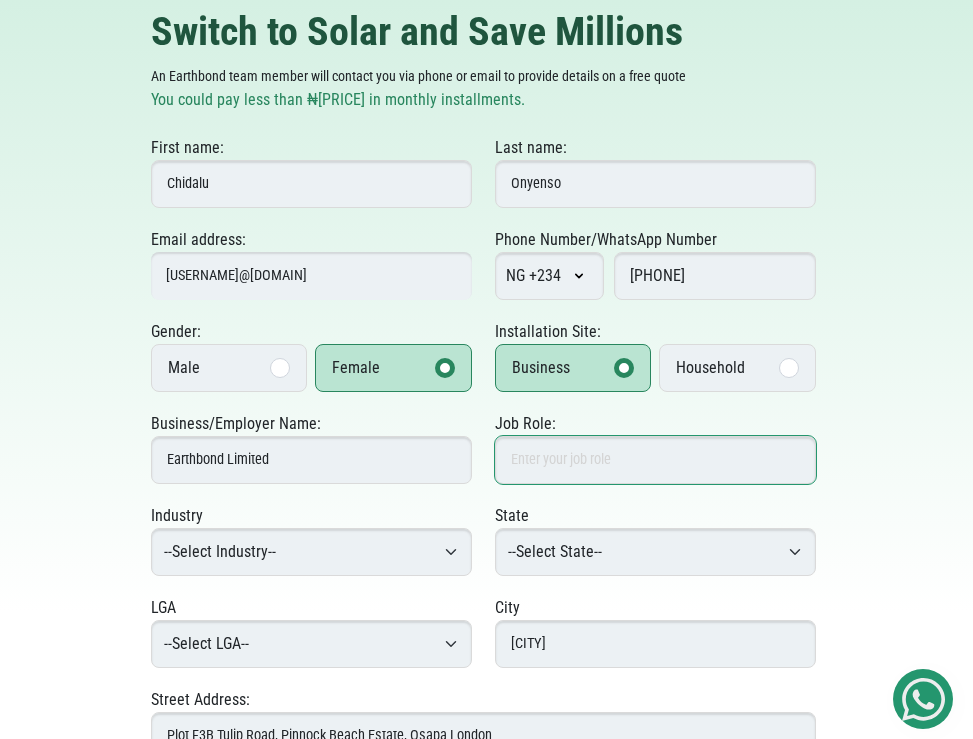 click on "Job Role:" at bounding box center (655, 460) 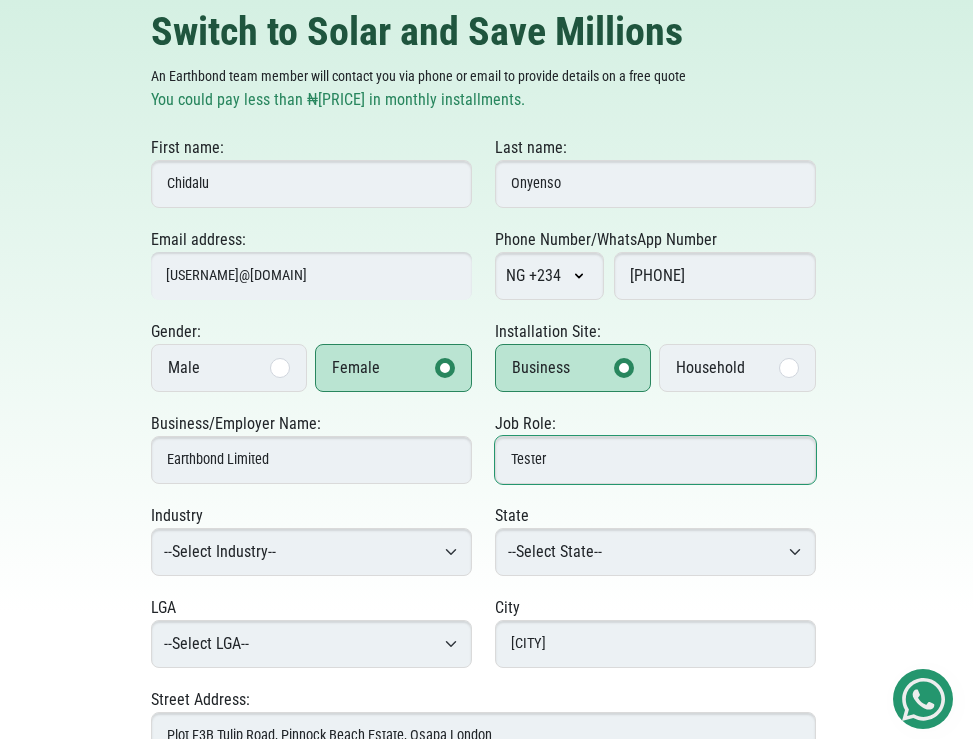type on "Tester" 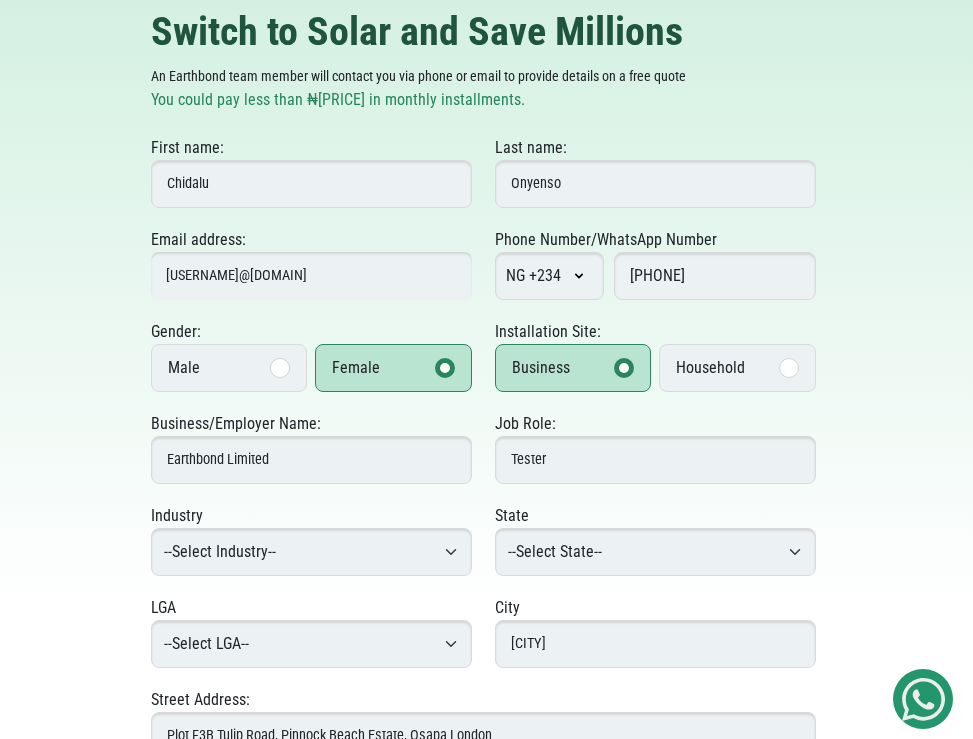 select on "Digital Marketing" 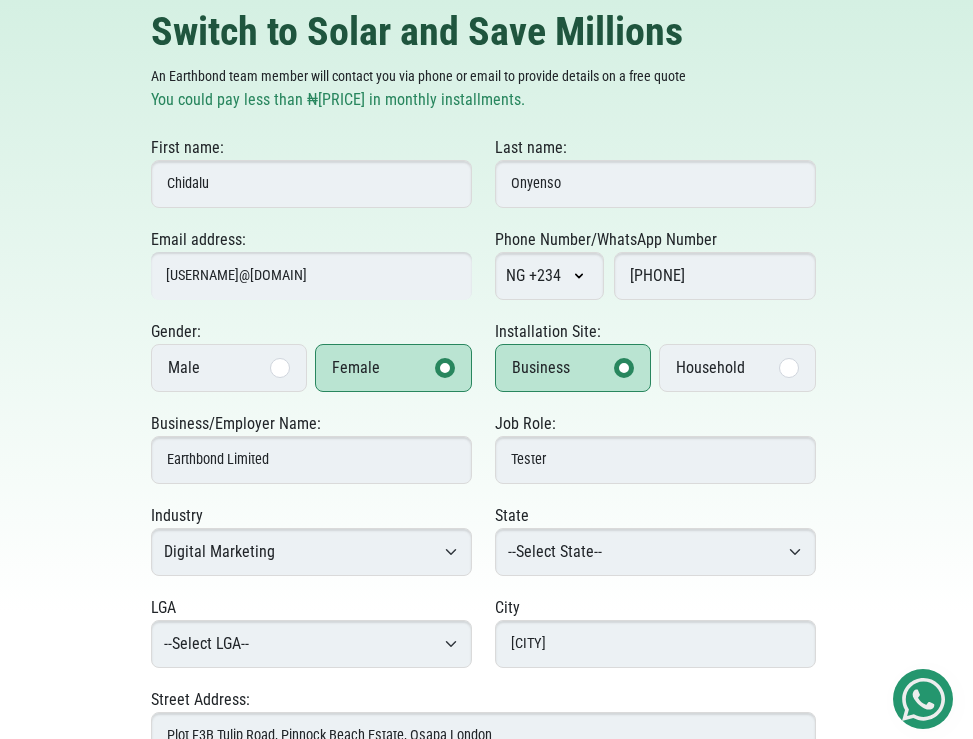 select on "Kaduna" 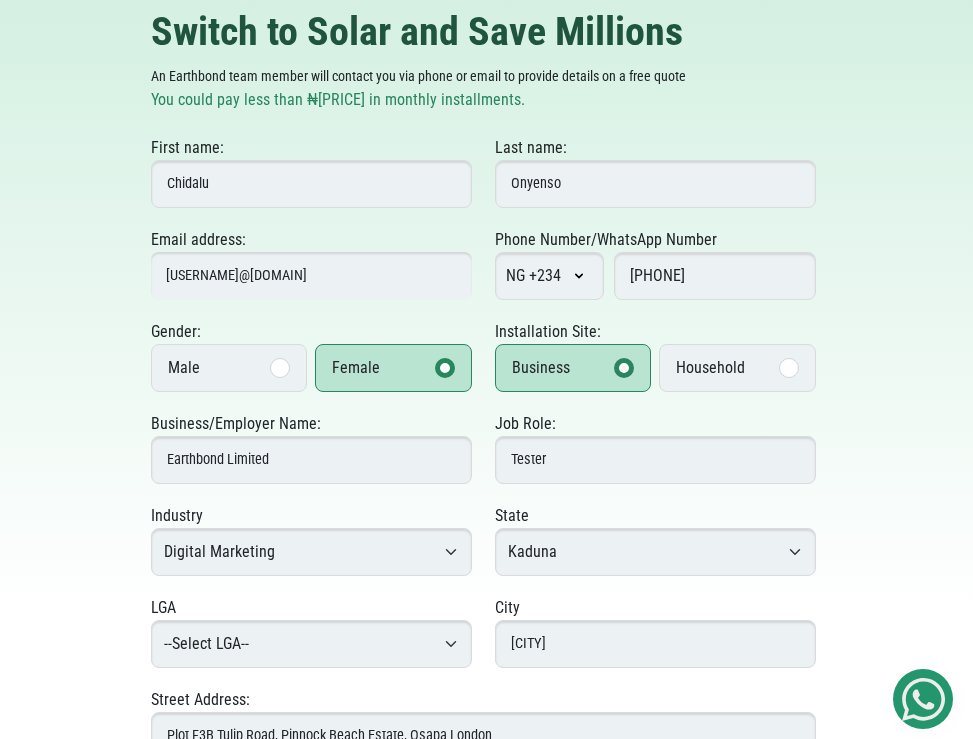 select on "Kachia" 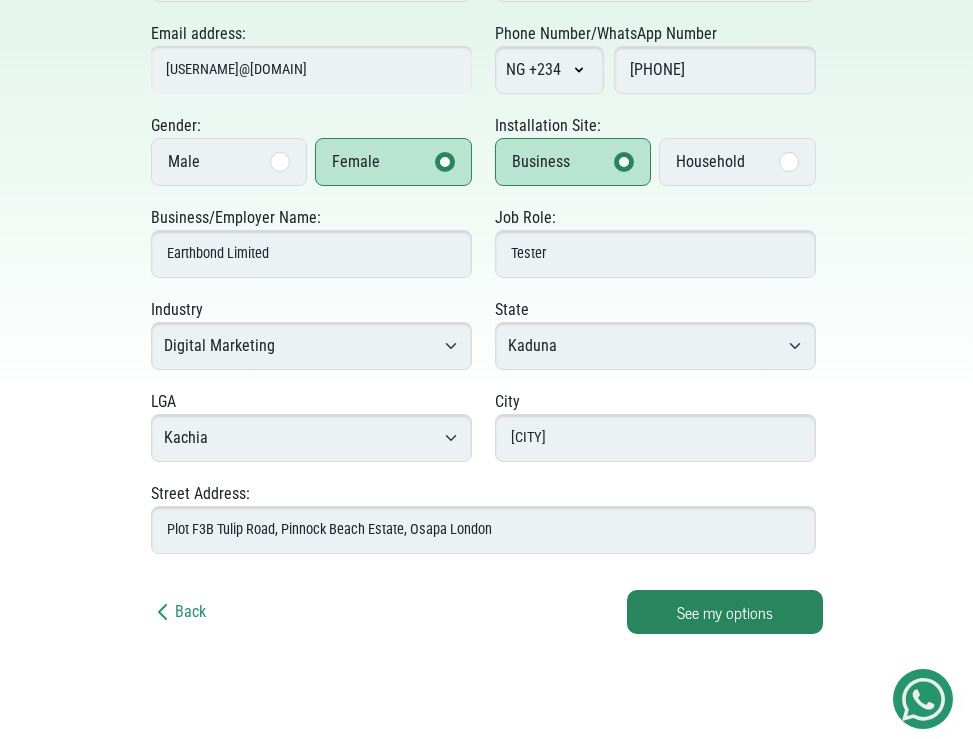 scroll, scrollTop: 365, scrollLeft: 0, axis: vertical 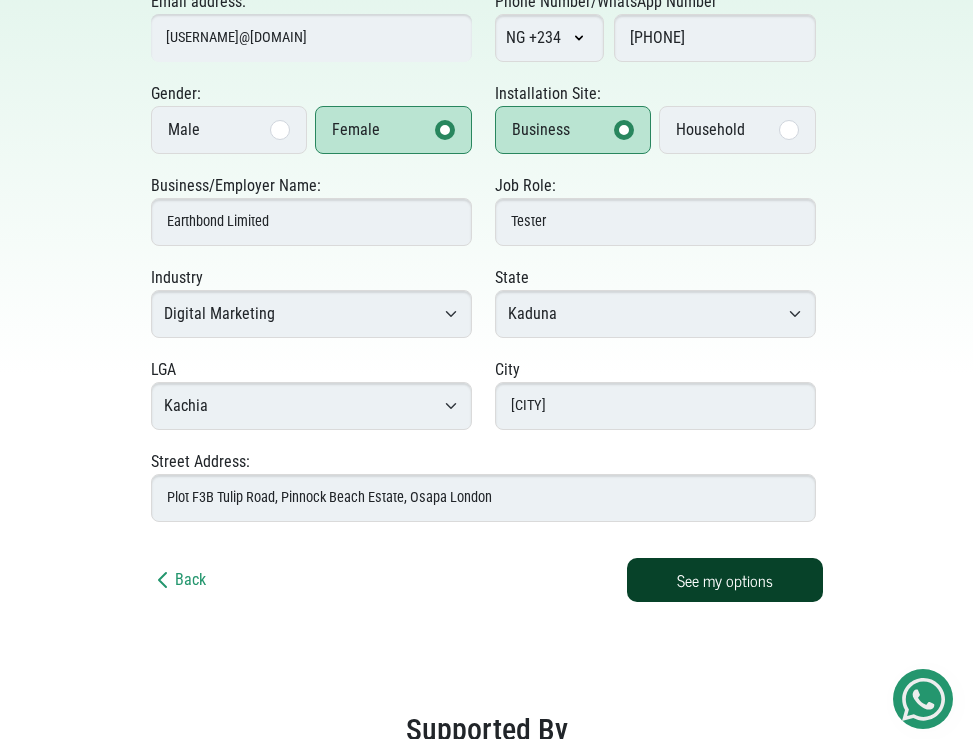 click on "See my options" at bounding box center (725, 580) 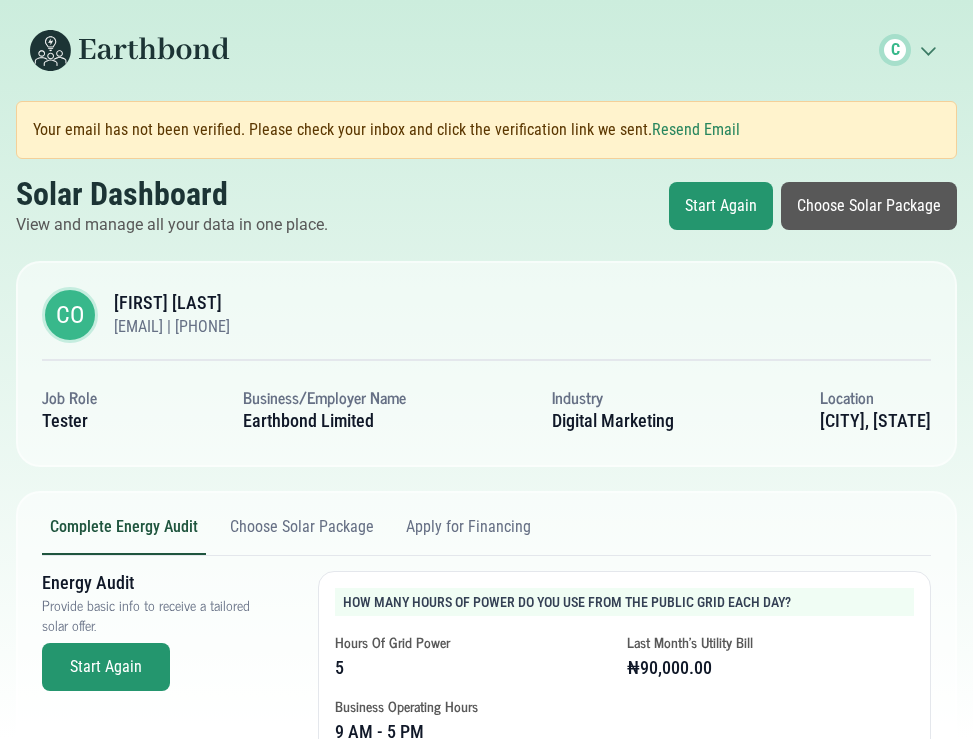 scroll, scrollTop: 0, scrollLeft: 0, axis: both 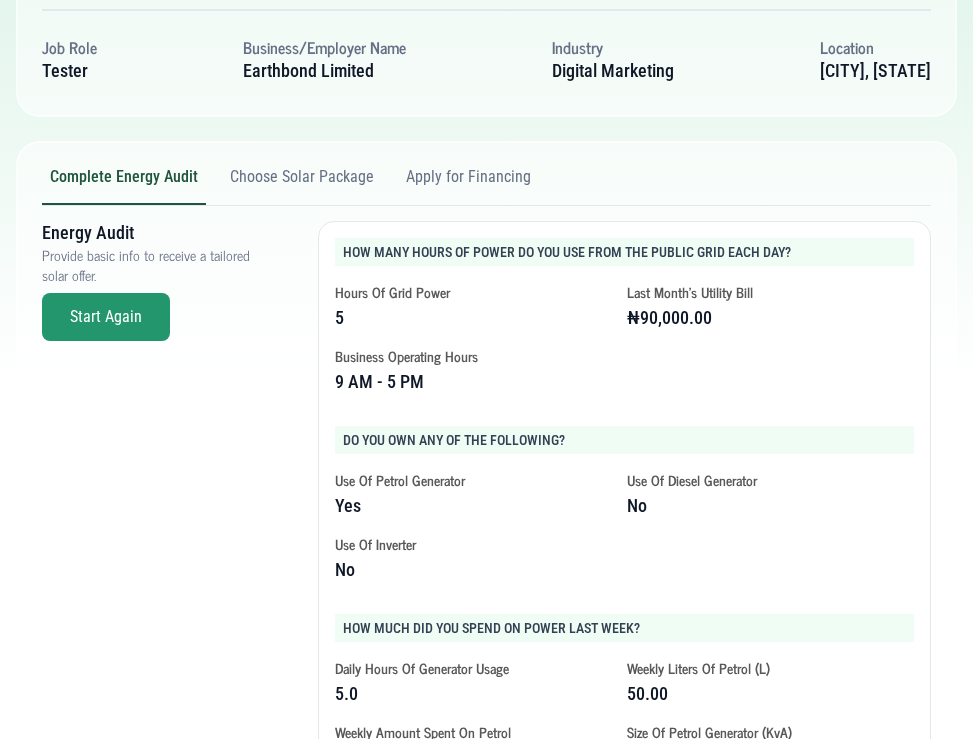 click on "Choose Solar Package" at bounding box center [302, 186] 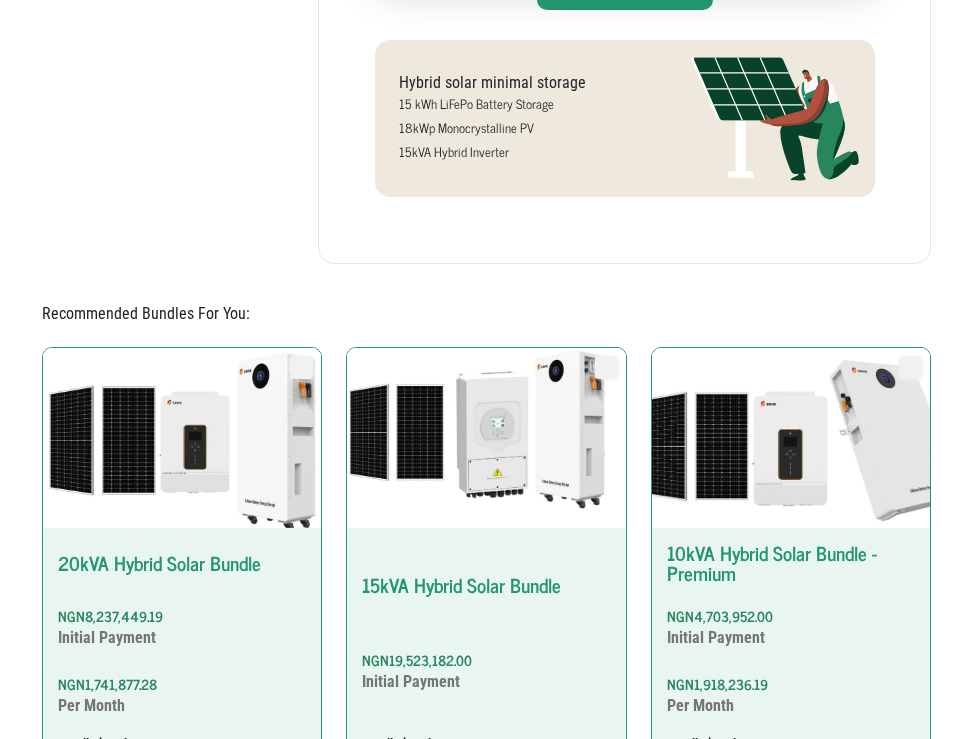 scroll, scrollTop: 1096, scrollLeft: 0, axis: vertical 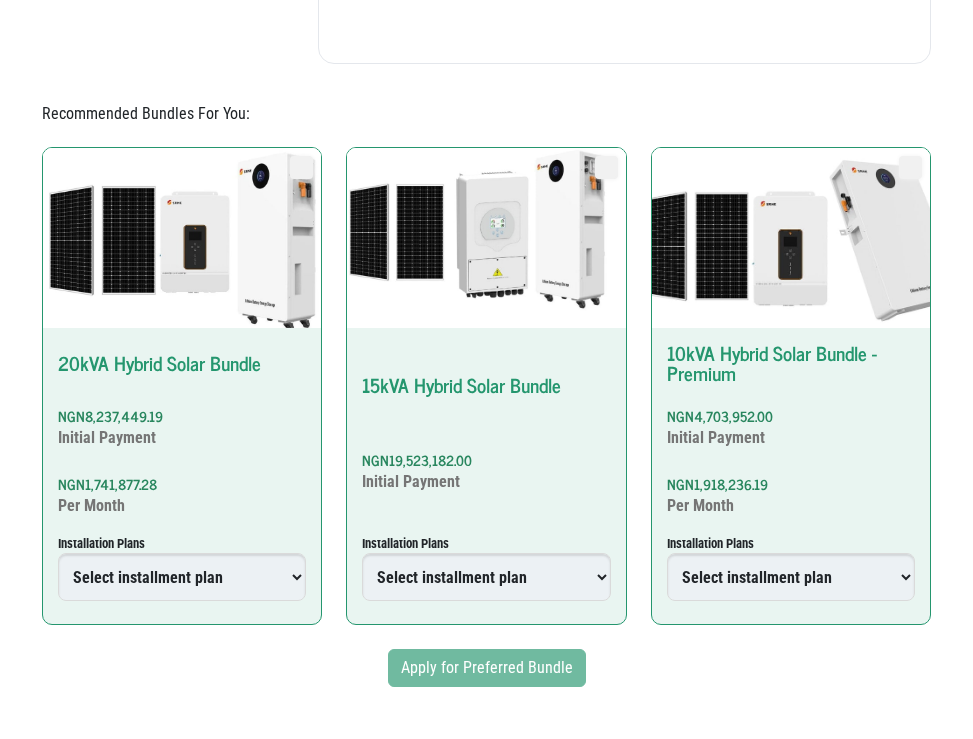 click on "Select installment plan
Upfront Plan
12 Months Plan 18 Months Plan 24 Months Plan 36 Months Plan" at bounding box center (486, 577) 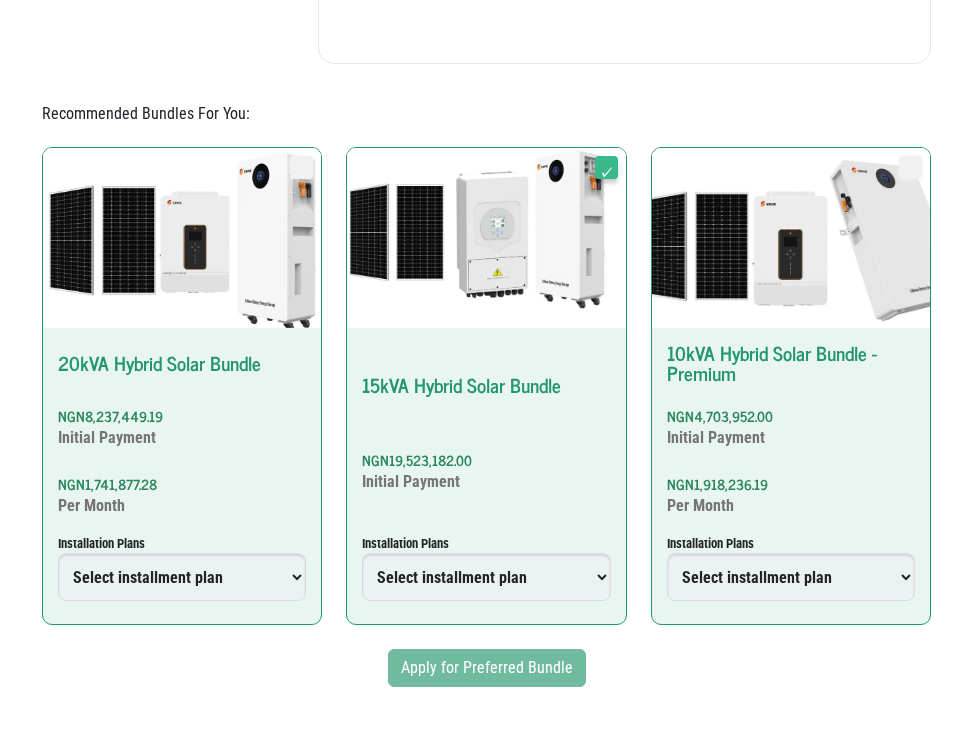 type on "4739067000000444567" 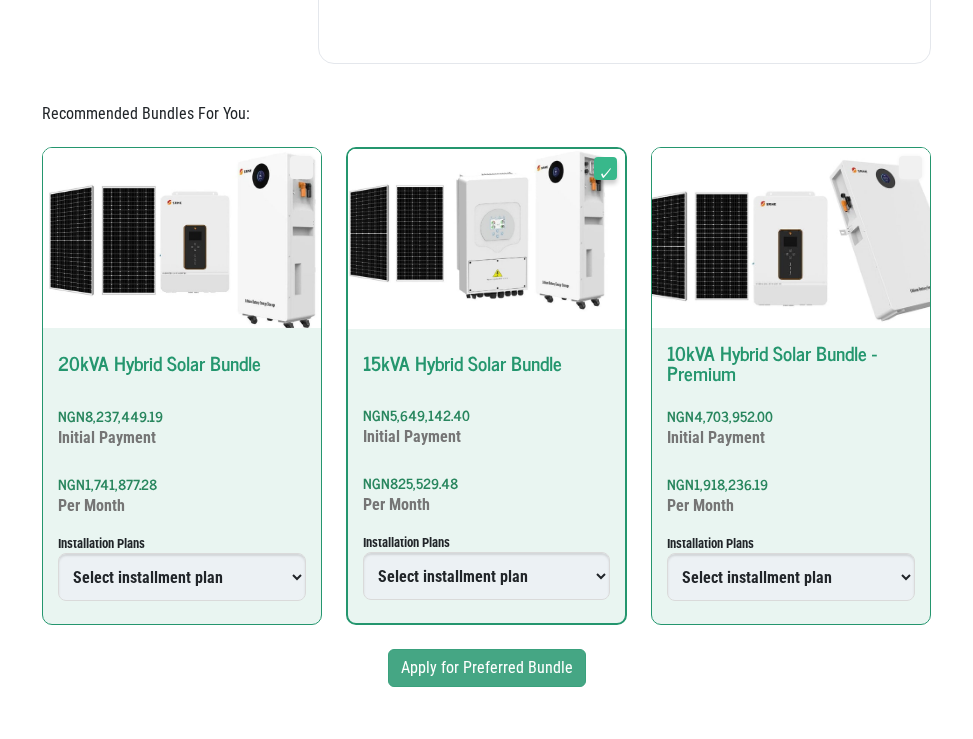 click on "Apply for Preferred Bundle" at bounding box center [487, 668] 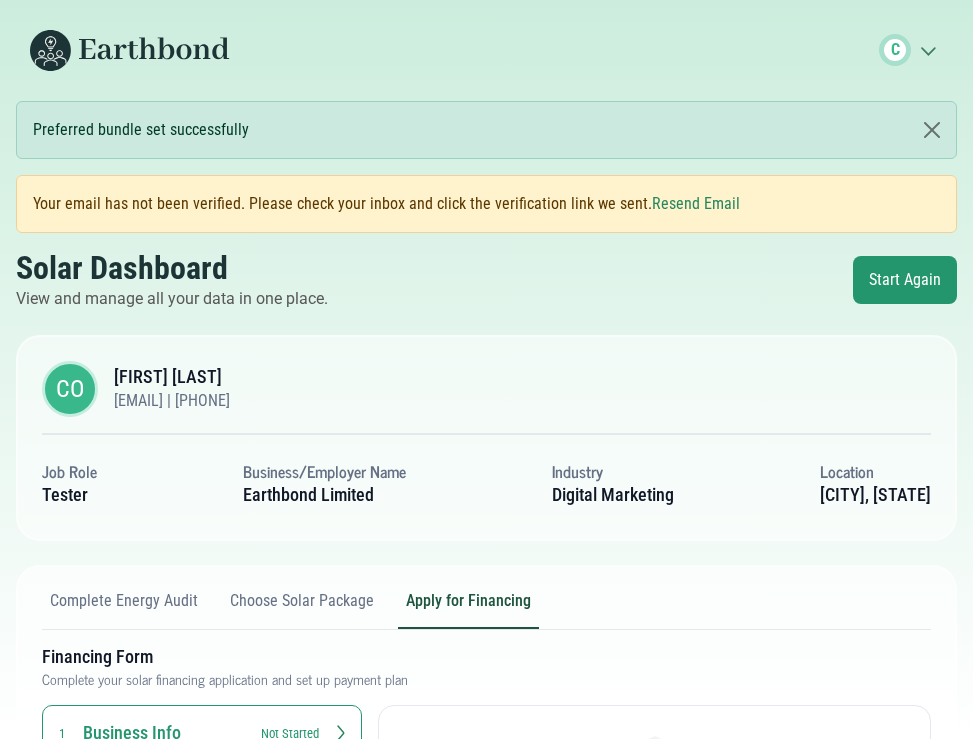 scroll, scrollTop: 190, scrollLeft: 0, axis: vertical 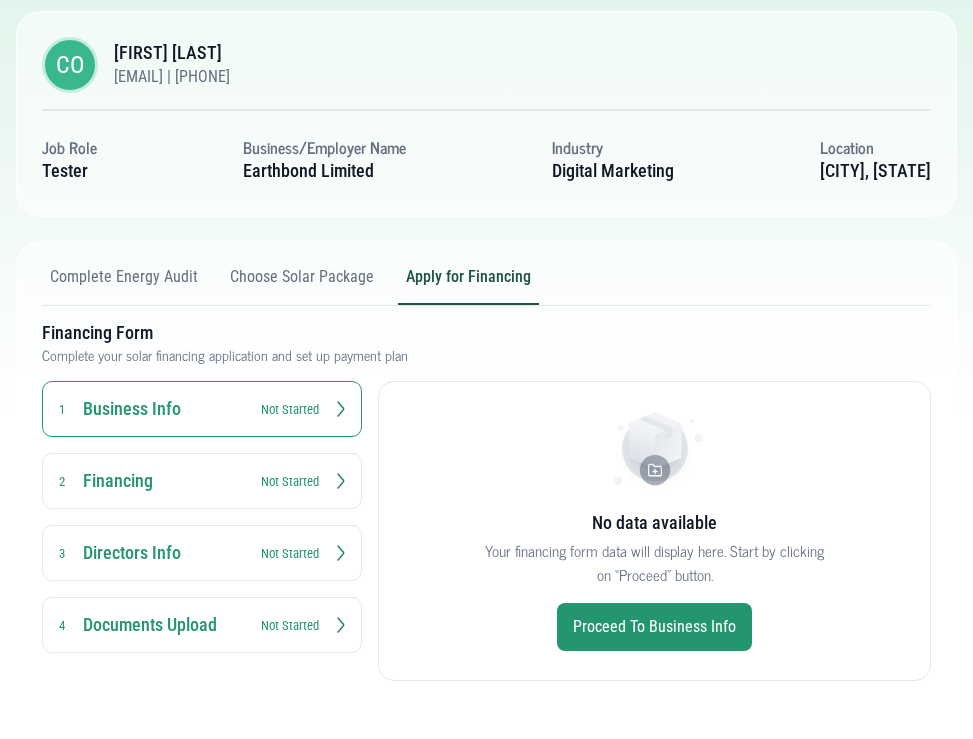 click on "Business Info" at bounding box center (163, 409) 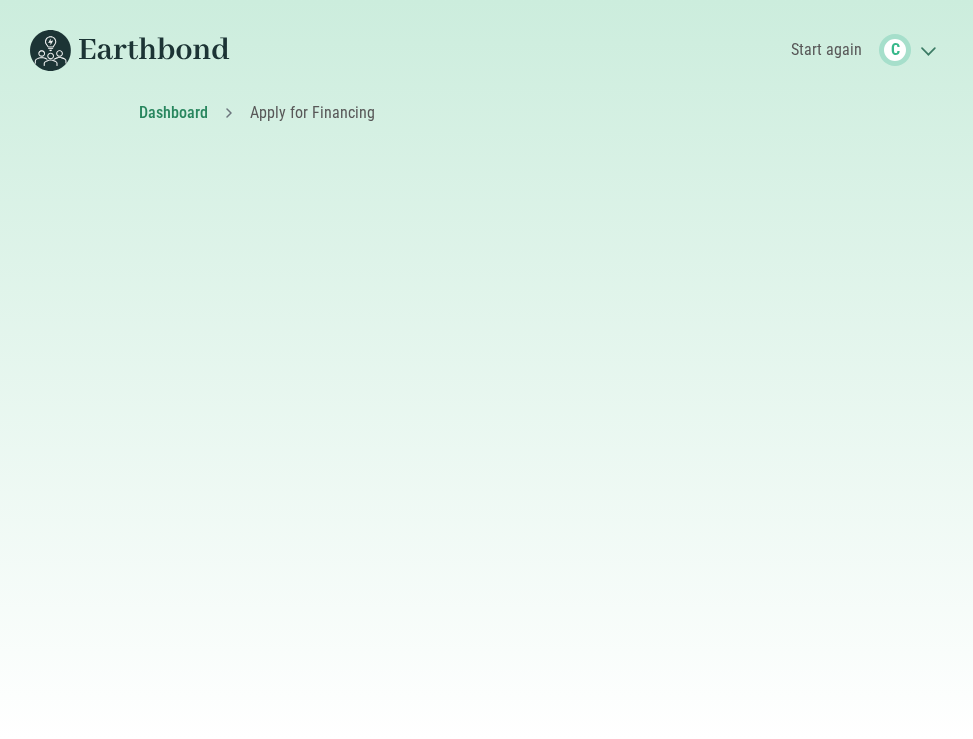 scroll, scrollTop: 0, scrollLeft: 0, axis: both 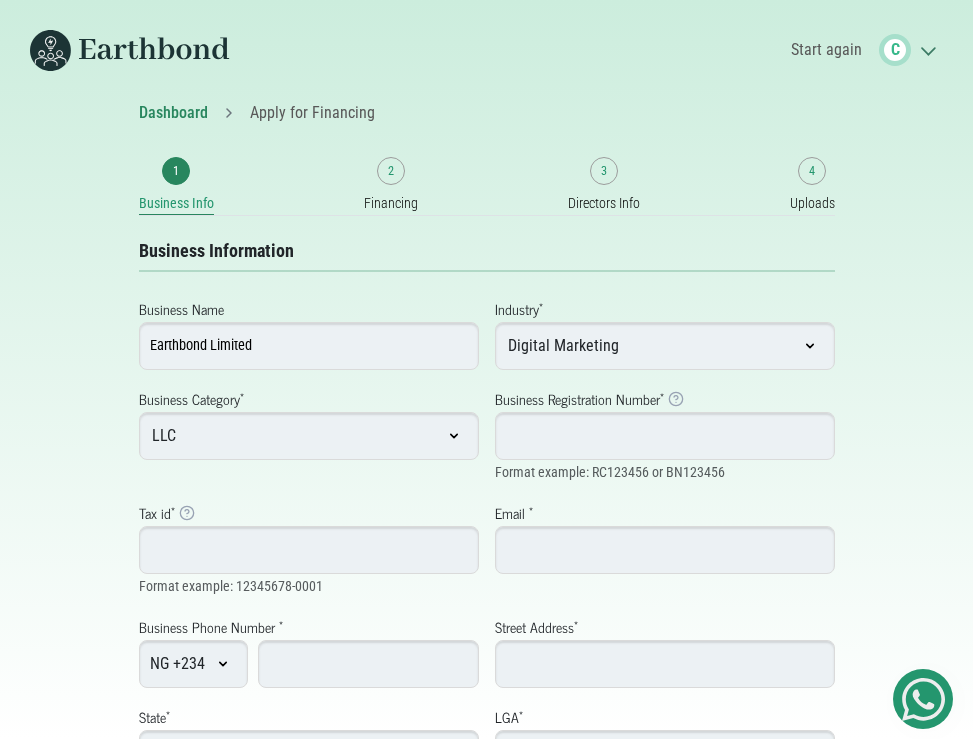 click on "Business Registration Number *
Business Registration Number
Example: RC123456 for registered companies or BN123456 for business names" at bounding box center [665, 436] 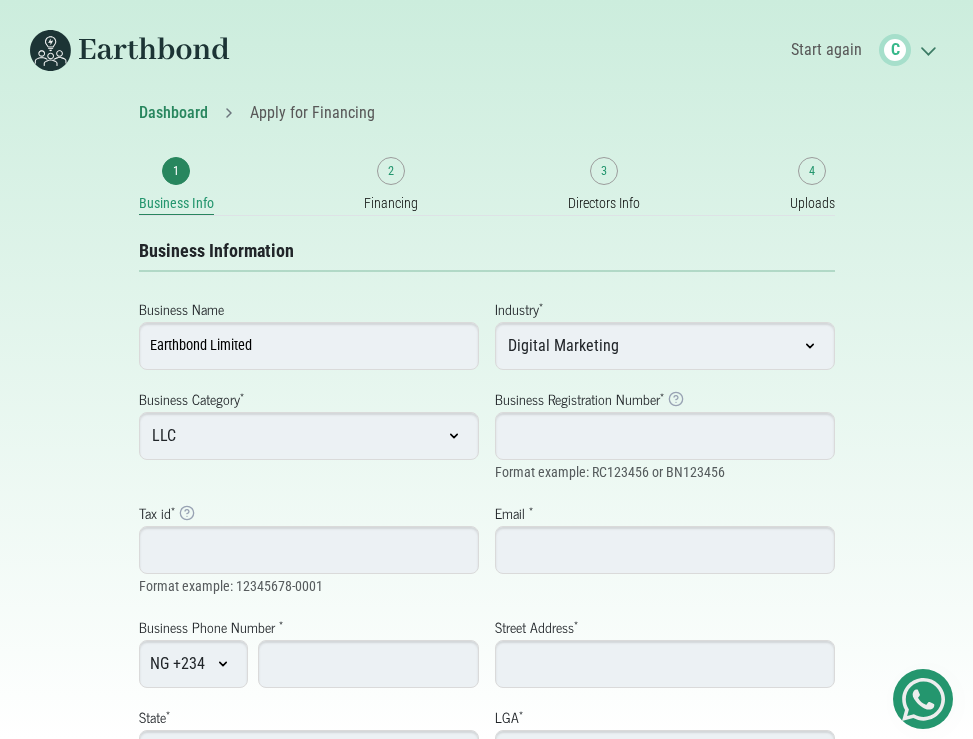 click on "Business Registration Number *
Business Registration Number
Example: RC123456 for registered companies or BN123456 for business names" at bounding box center [665, 436] 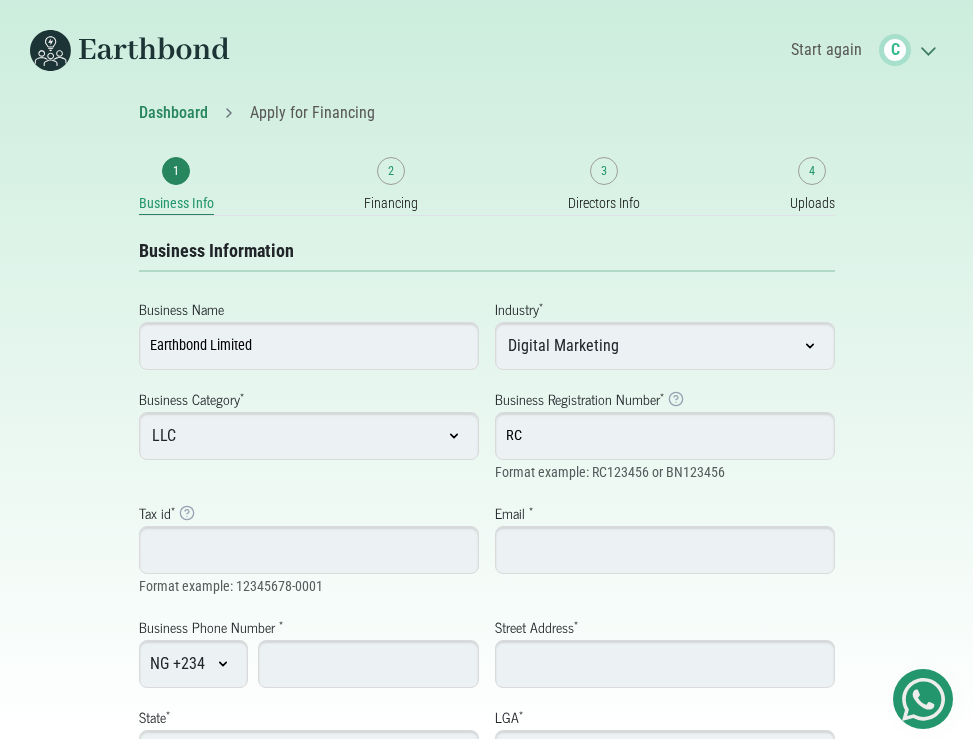 type on "RC1981713" 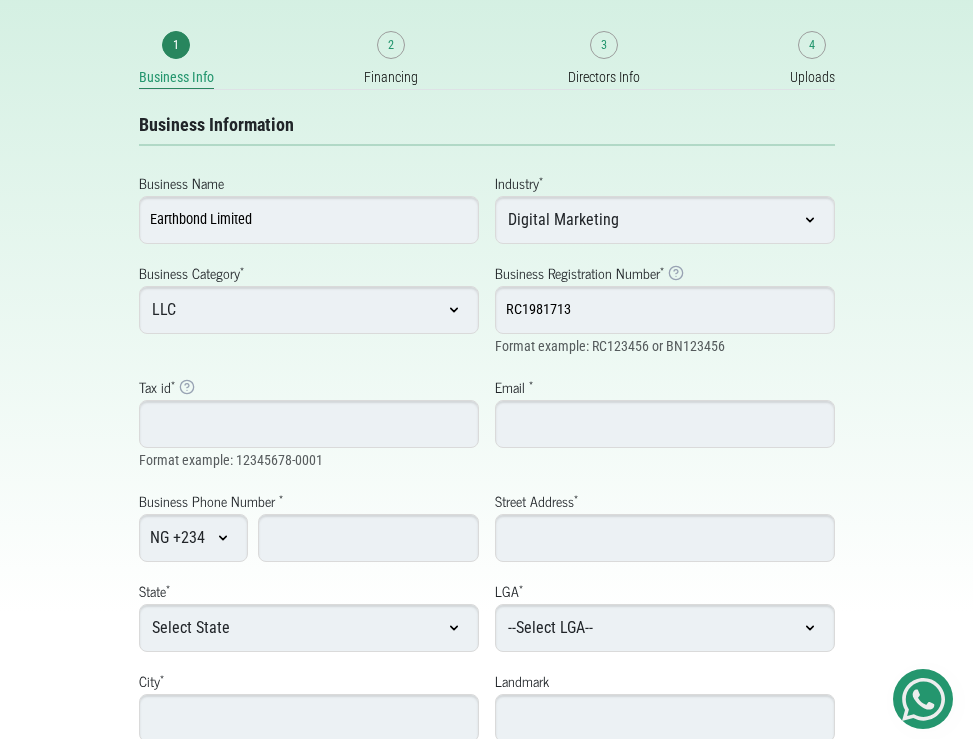 scroll, scrollTop: 130, scrollLeft: 0, axis: vertical 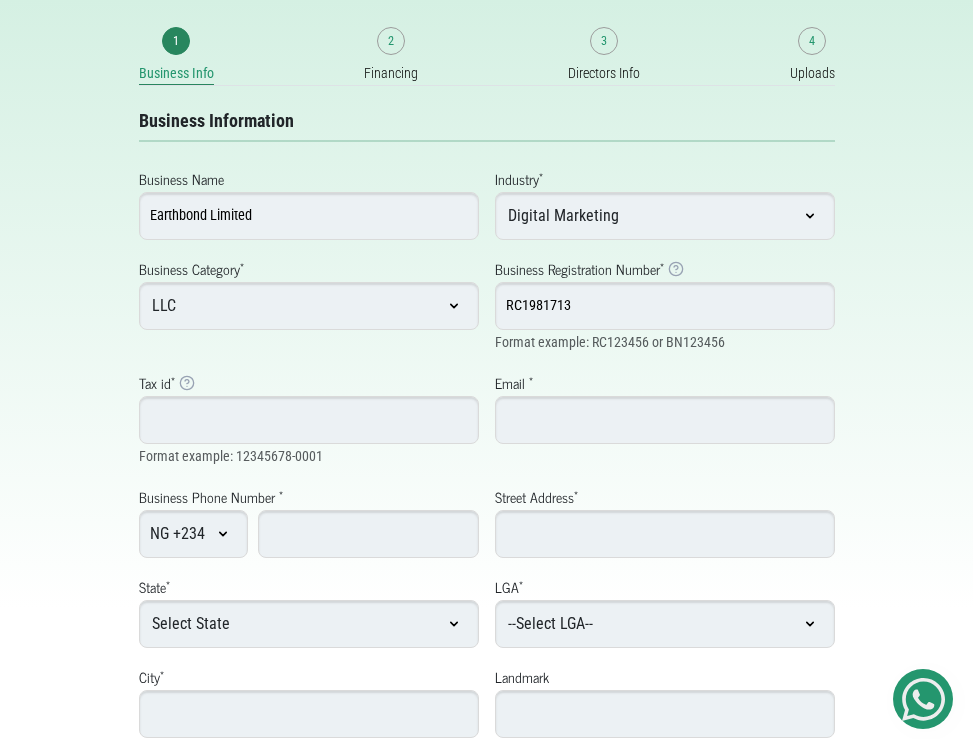 click on "Tax id *
Tax Identification Number
Example: Typically 14 digits with hyphen" at bounding box center [309, 420] 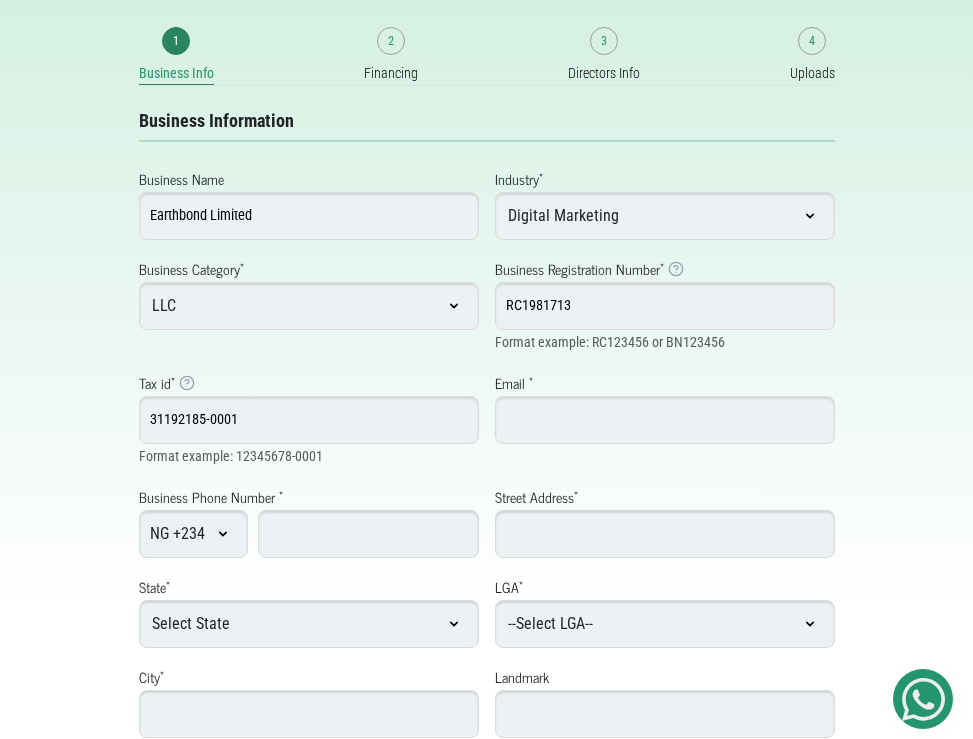 click on "Email
*" at bounding box center [665, 420] 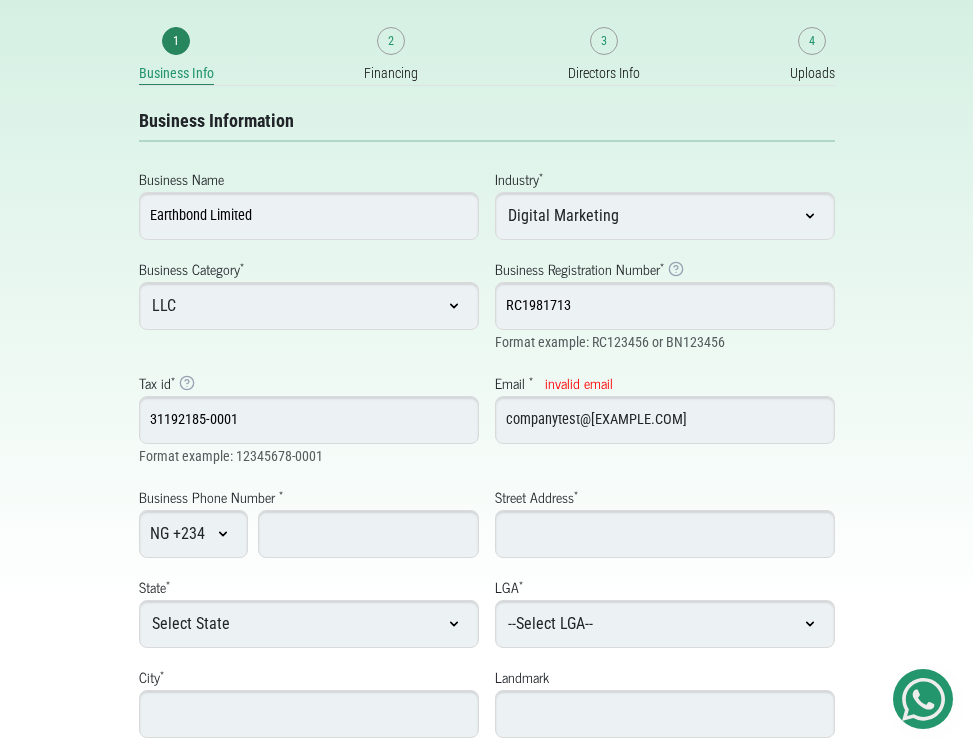 type on "companytest@earthbond.co" 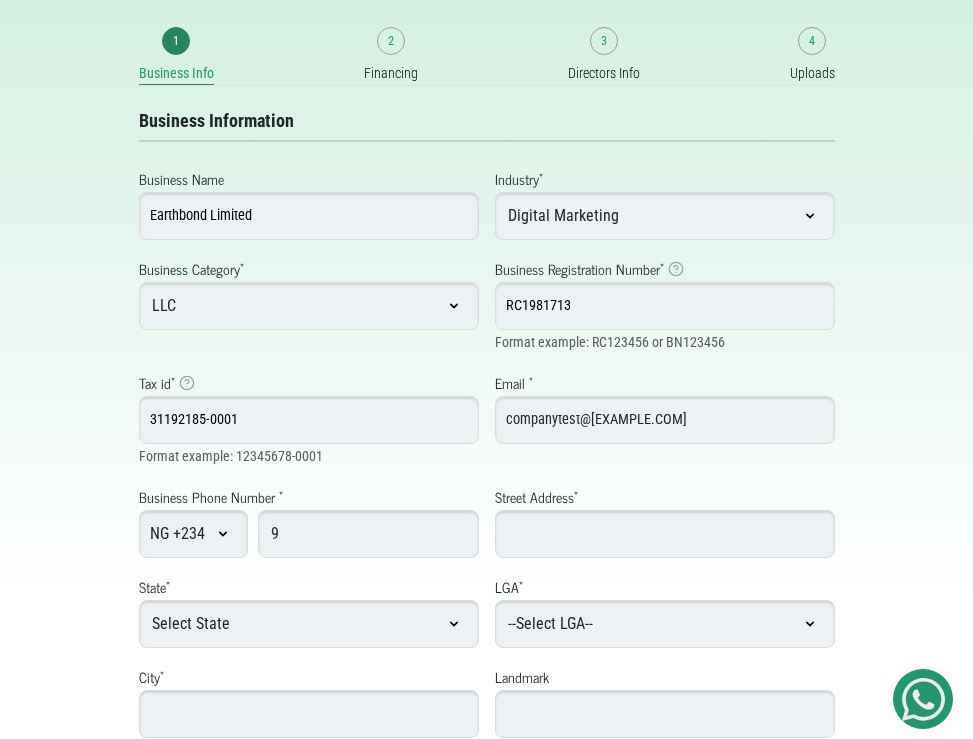 type on "9165064817" 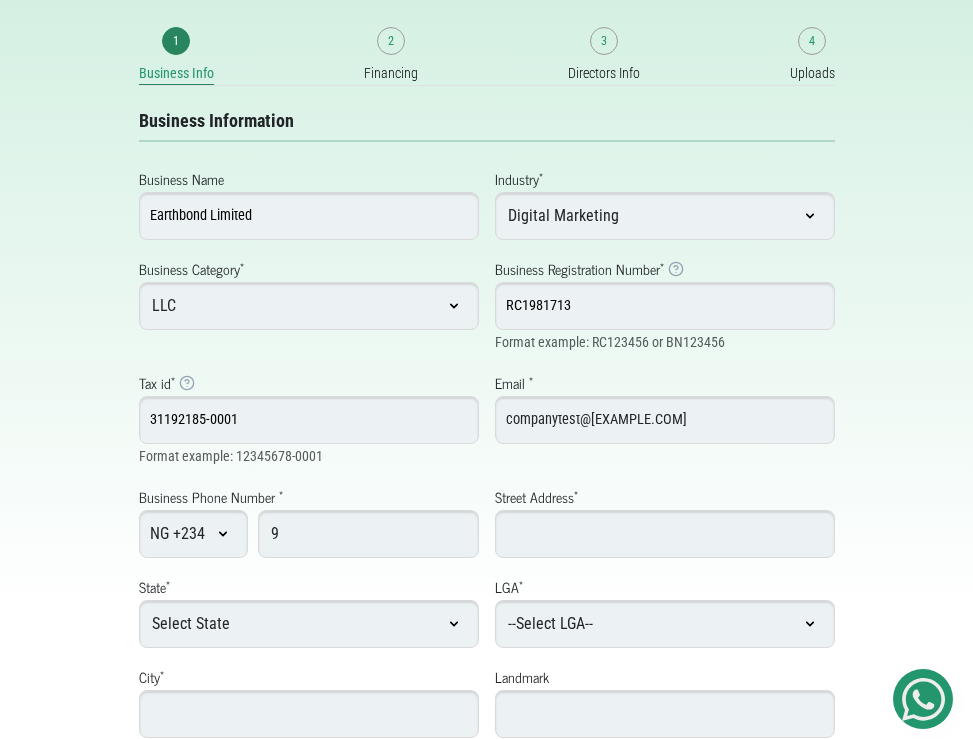 type on "The Zone Gbagada" 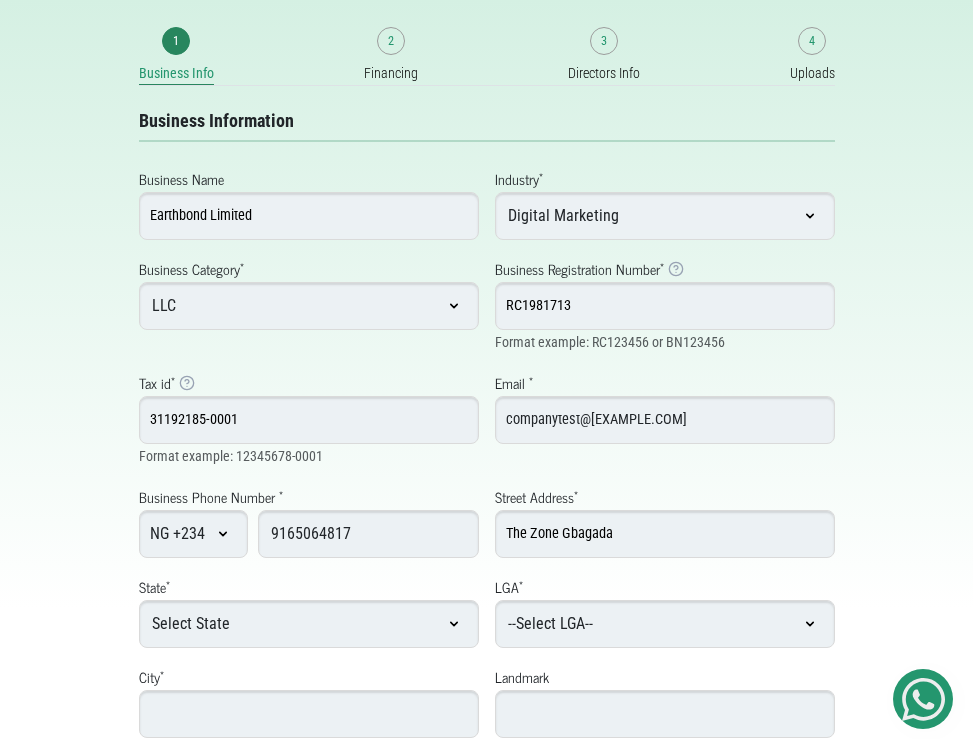 type on "Lagos" 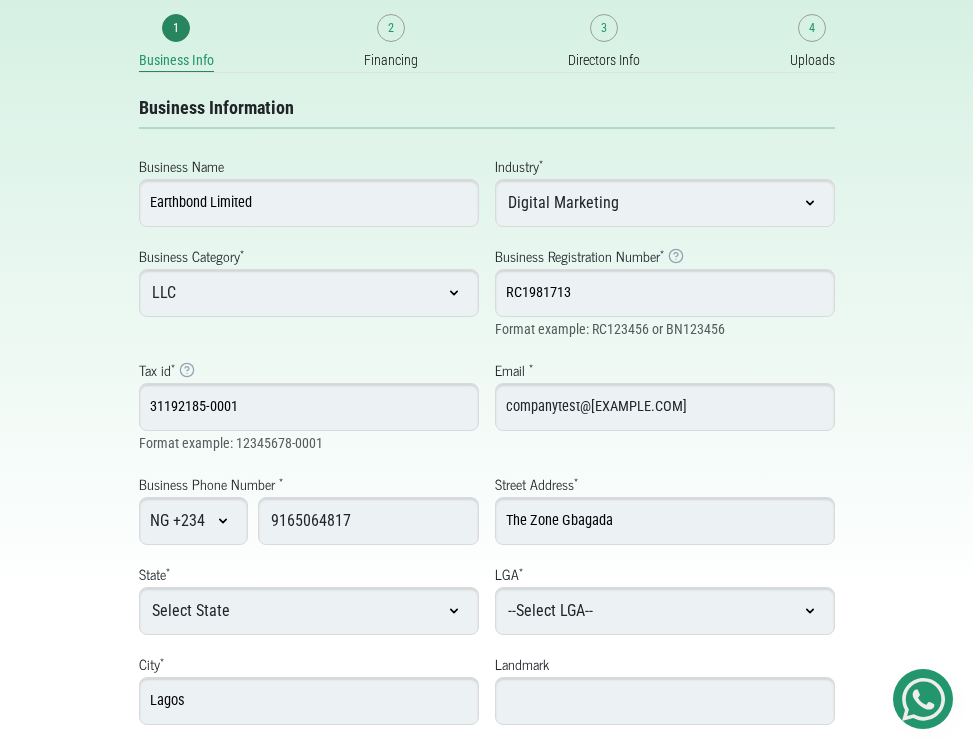 scroll, scrollTop: 185, scrollLeft: 0, axis: vertical 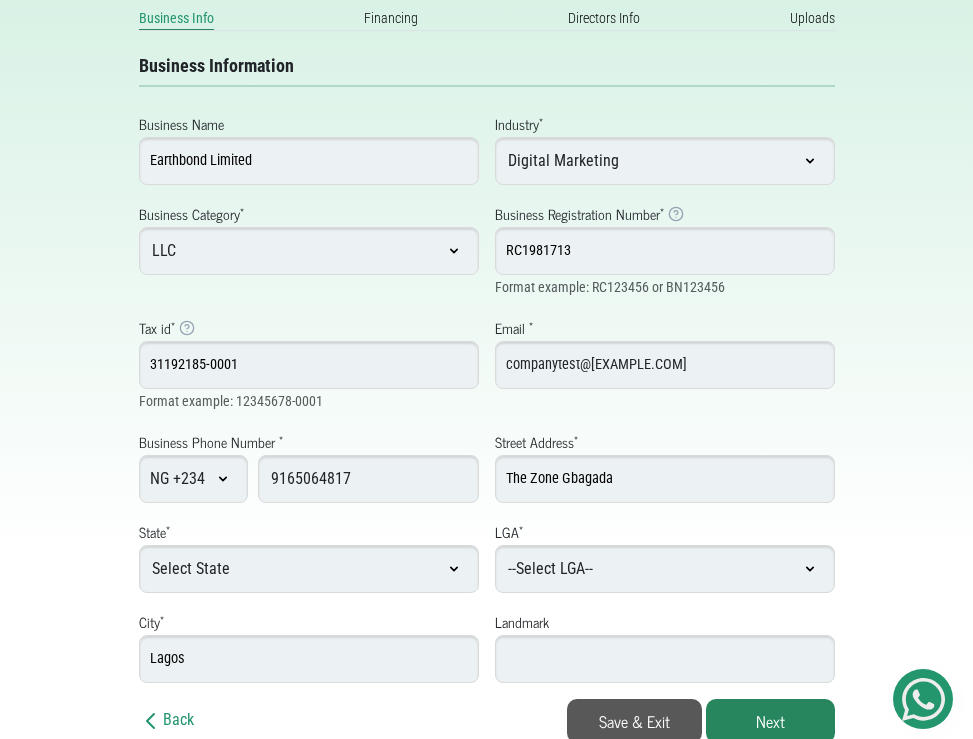 click on "Select State
Abia
Adamawa
Akwa Ibom
Anambra
Bauchi
Bayelsa
Benue
Borno
Cross River
Delta
Ebonyi
Edo
Ekiti
Enugu
Federal Capital Territory
Gombe
Imo
Jigawa
Kaduna
Kano
Katsina
Kebbi
Kogi
Kwara
Lagos
Nasarawa
Niger
Ogun
Ondo
Osun
Oyo
Plateau
Rivers
Sokoto
Taraba
Yobe
Zamfara" at bounding box center [309, 569] 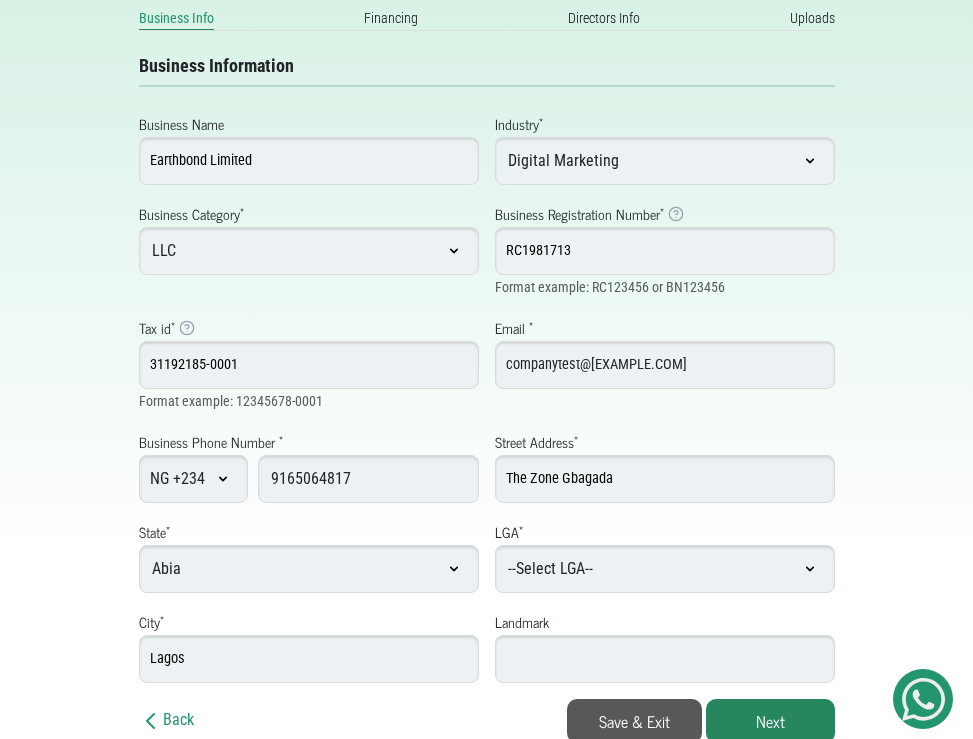 click on "--Select LGA--" at bounding box center (665, 569) 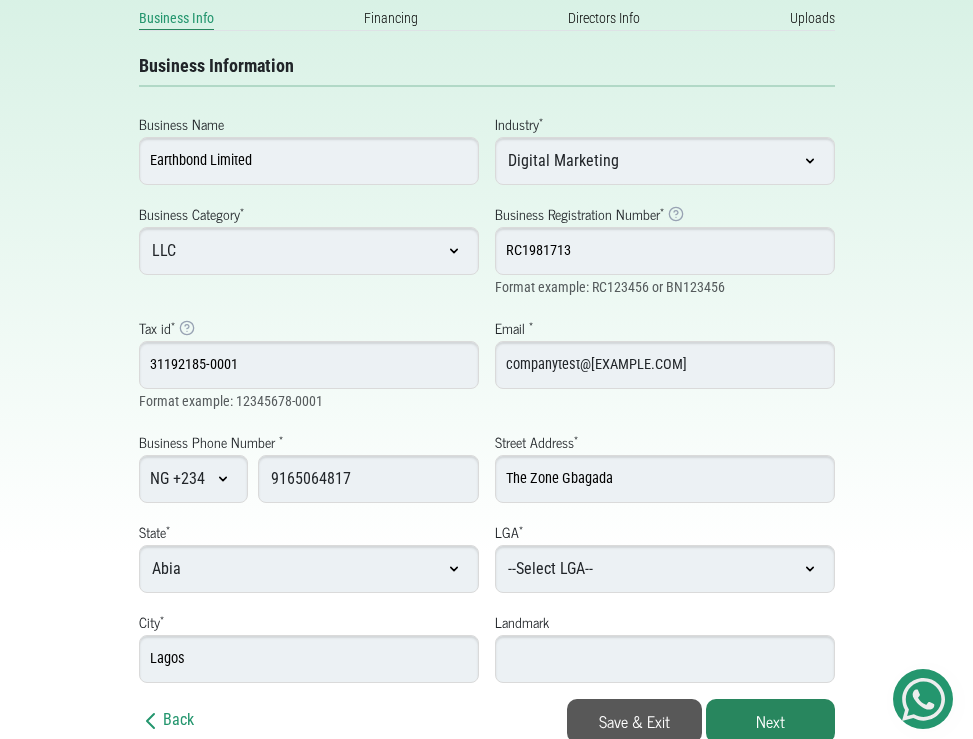 select on "Arochukwu" 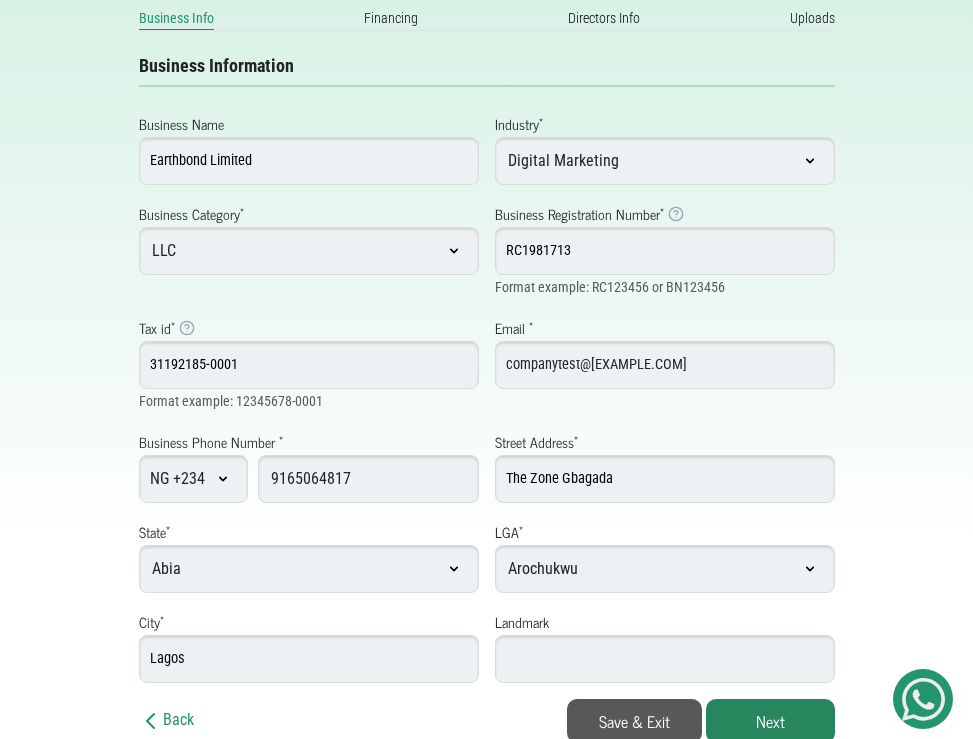 click on "Landmark" at bounding box center (665, 659) 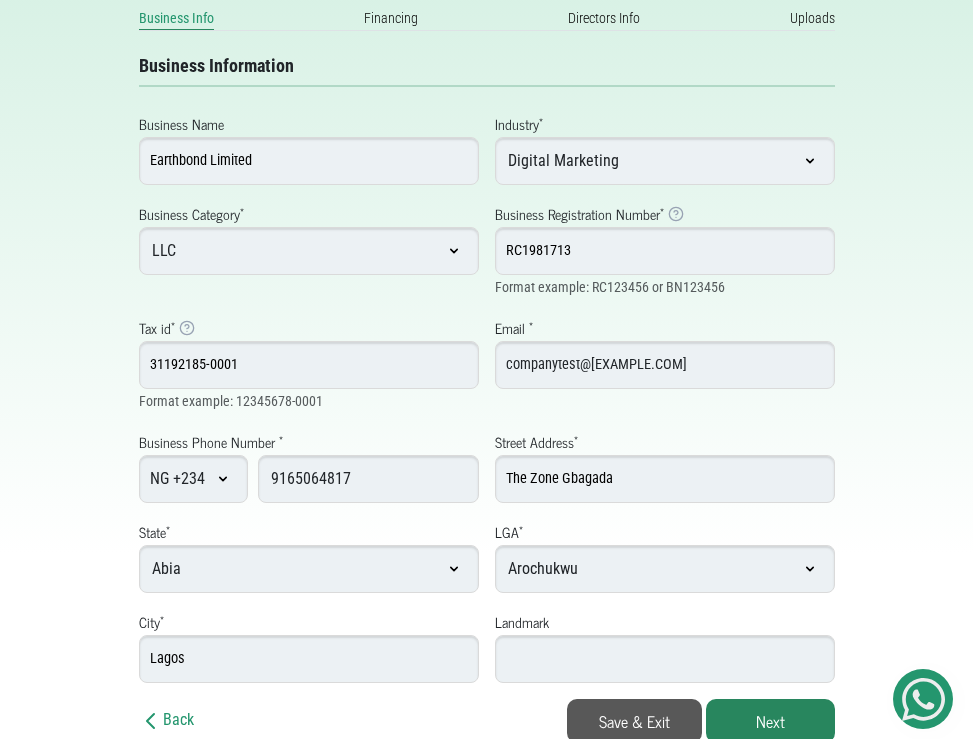 click on "Dashboard
Apply for Financing
1
Business Info
2
Financing
3
Directors Info
4
Uploads
Business Information
Business Name
Earthbond Limited
Industry *
--Select Industry--
Agriculture
Agro-Processing
Advertising & Public Relations
Accounting & Auditing
Beauty & Personal Care
Construction & Engineering
Consulting & Business Services" at bounding box center [486, 329] 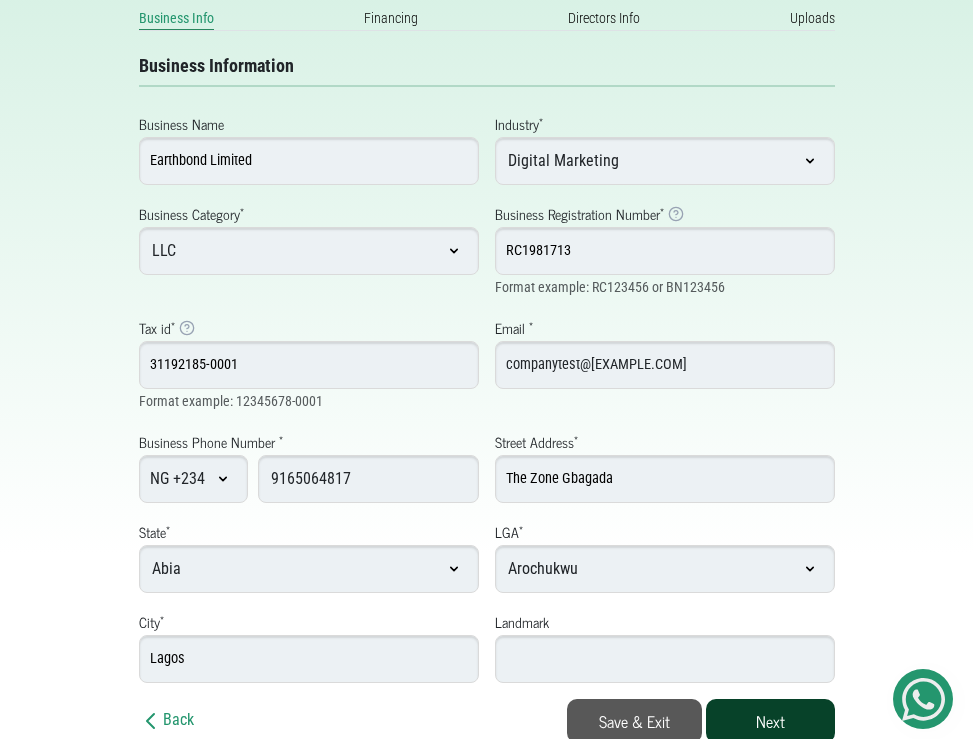 click on "Next" at bounding box center [770, 721] 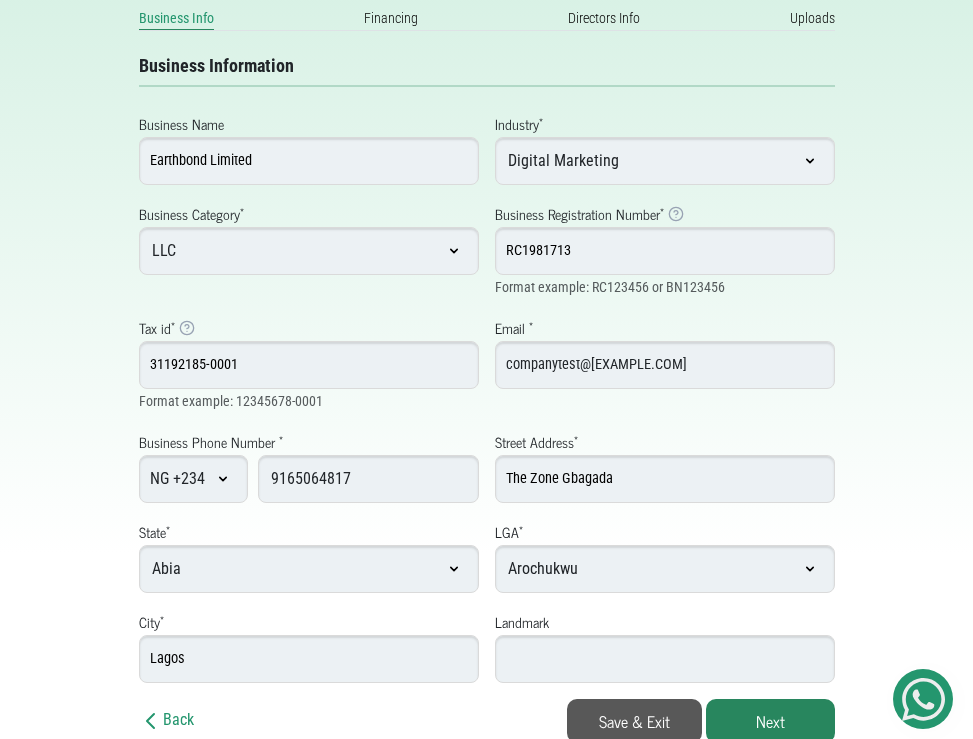 click on "Dashboard
Apply for Financing
1
Business Info
2
Financing
3
Directors Info
4
Uploads
Business Information
Business Name
Earthbond Limited
Industry *
--Select Industry--
Agriculture
Agro-Processing
Advertising & Public Relations
Accounting & Auditing
Beauty & Personal Care
Construction & Engineering
Consulting & Business Services" at bounding box center (486, 329) 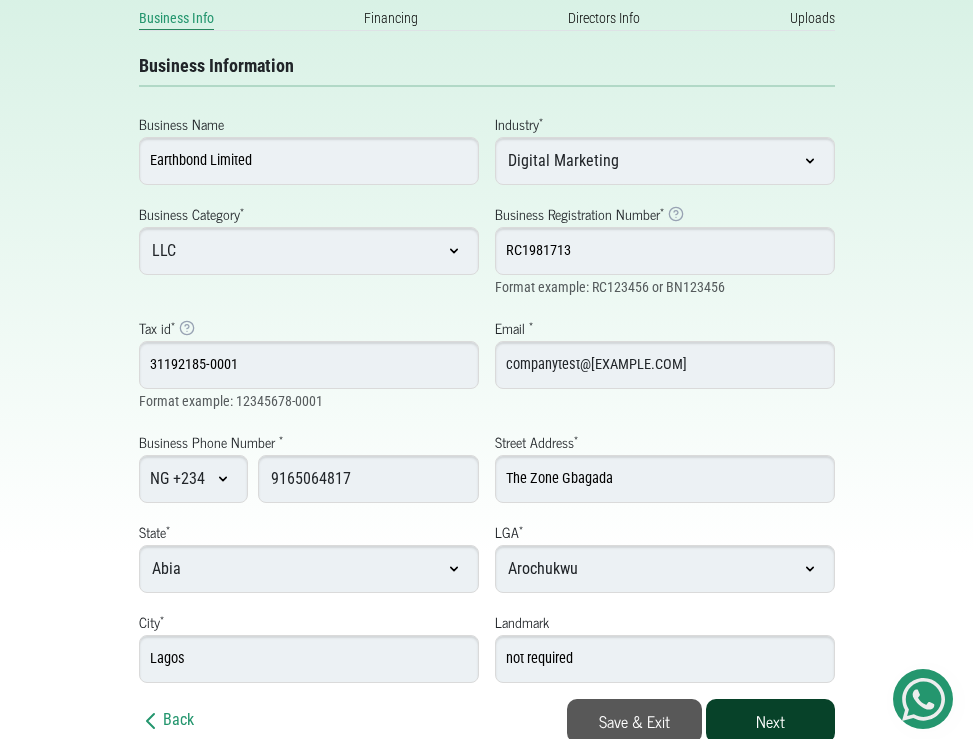 type on "not required" 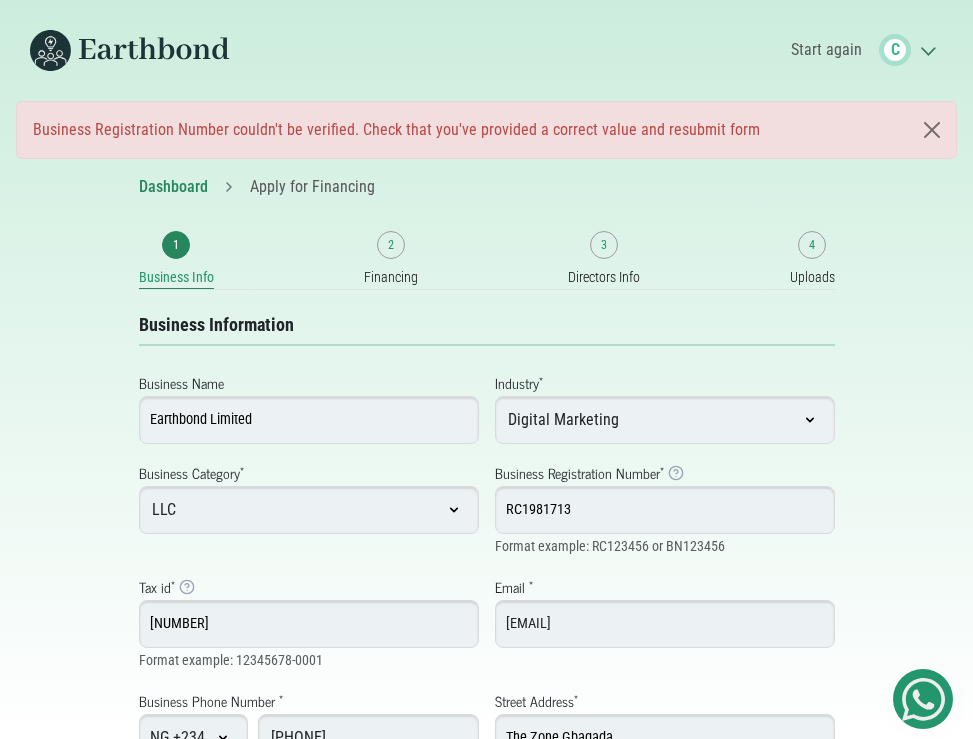select on "Arochukwu" 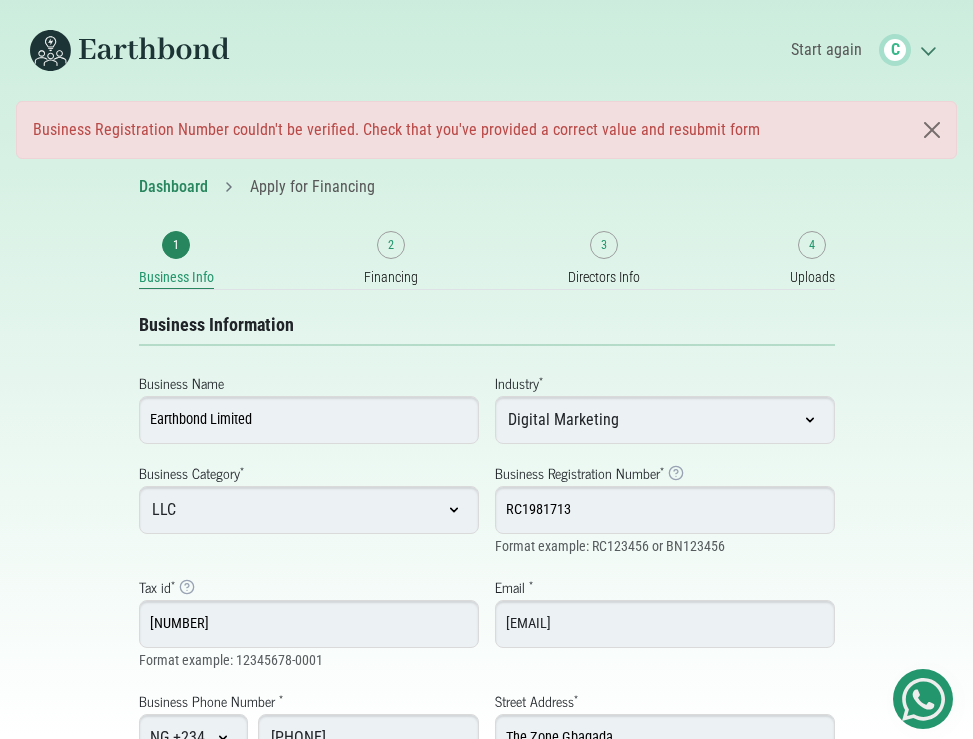 scroll, scrollTop: 0, scrollLeft: 0, axis: both 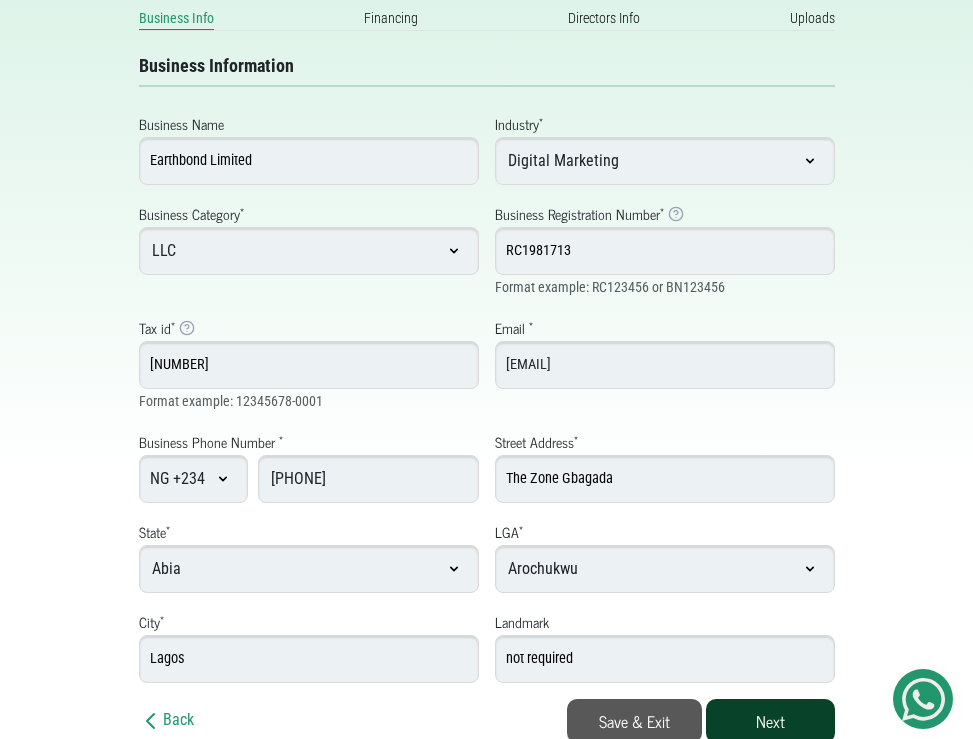 click on "Next" at bounding box center (770, 721) 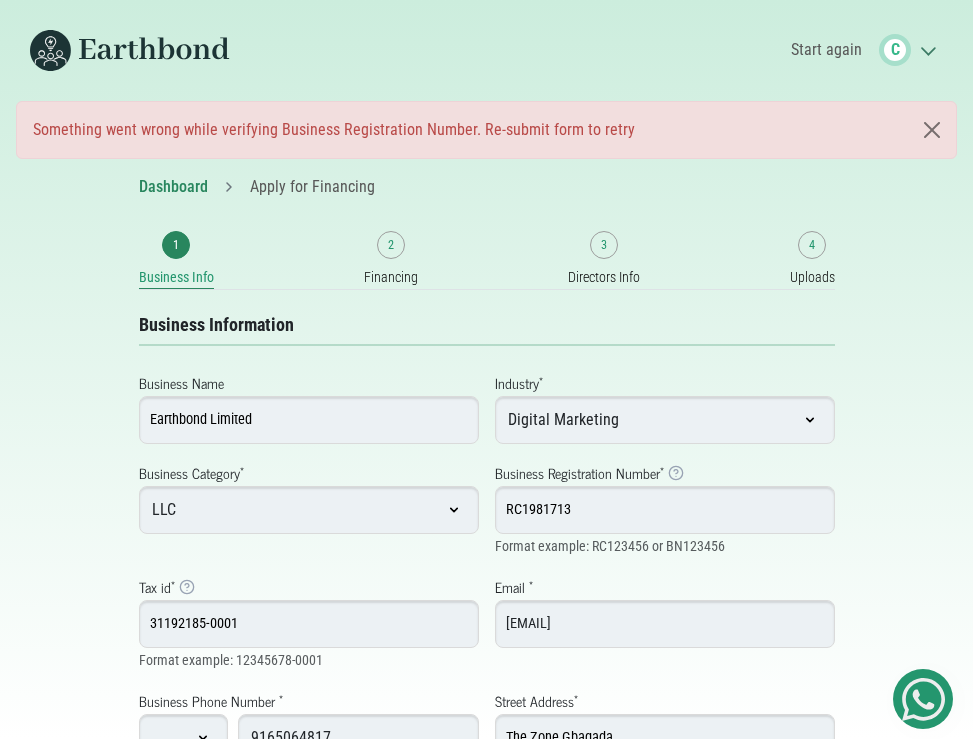 scroll, scrollTop: 0, scrollLeft: 0, axis: both 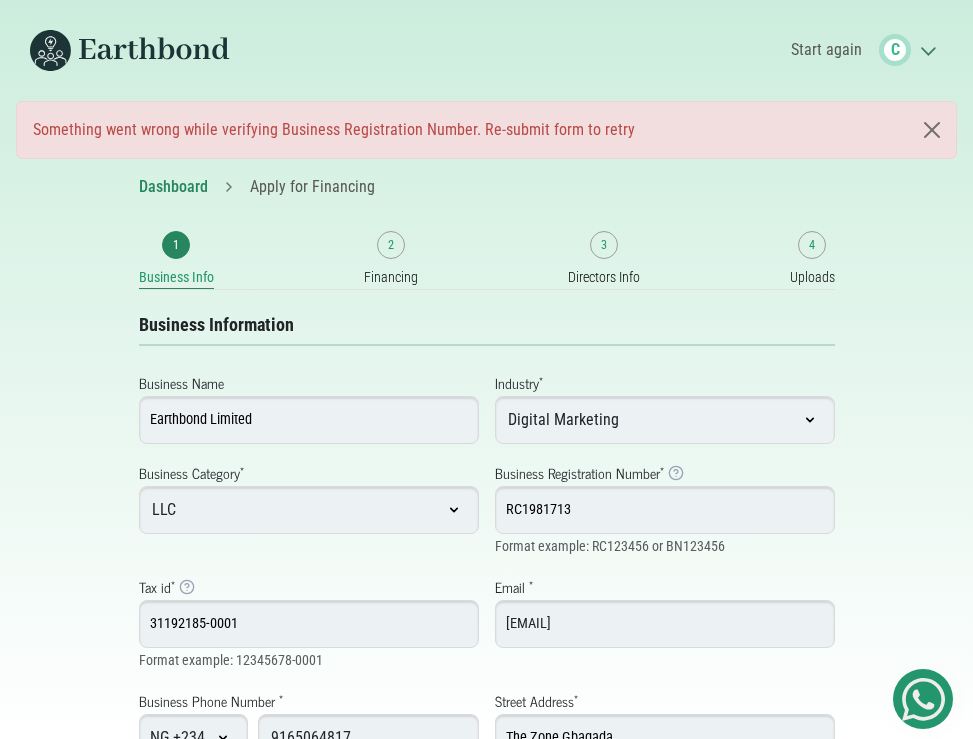 click on "RC1981713" at bounding box center [665, 510] 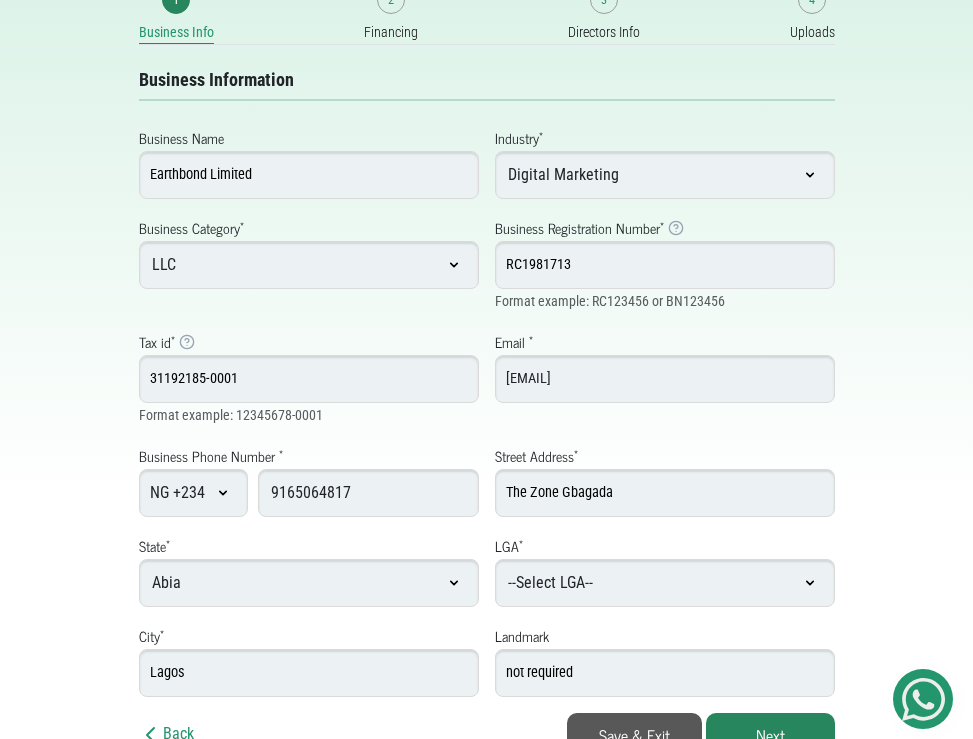scroll, scrollTop: 259, scrollLeft: 0, axis: vertical 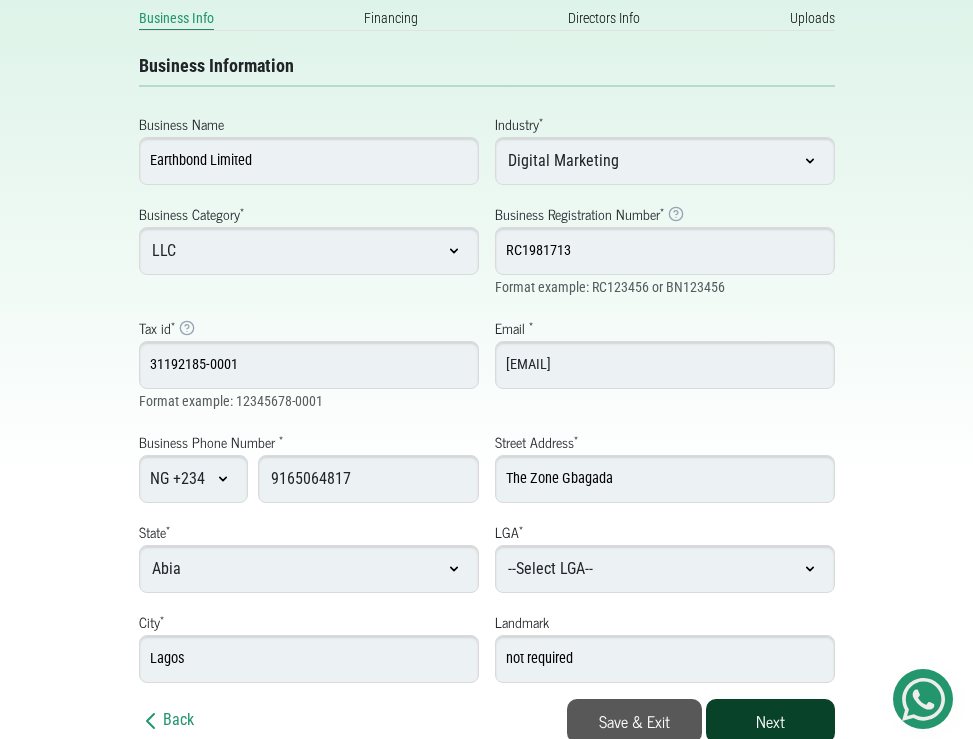 click on "Next" at bounding box center [770, 721] 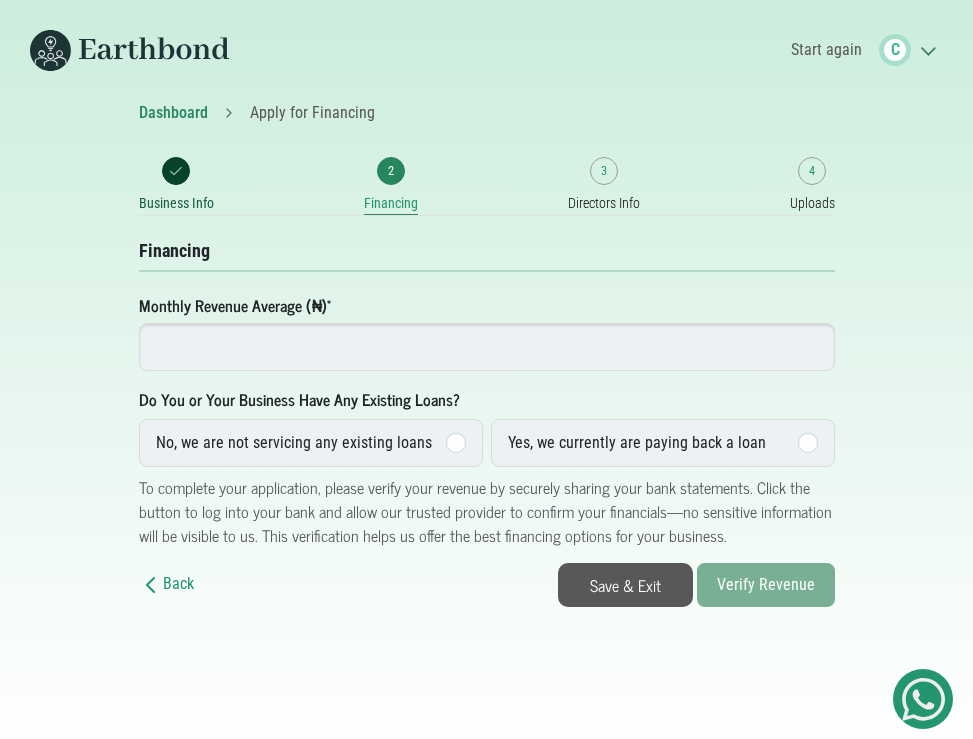 scroll, scrollTop: 0, scrollLeft: 0, axis: both 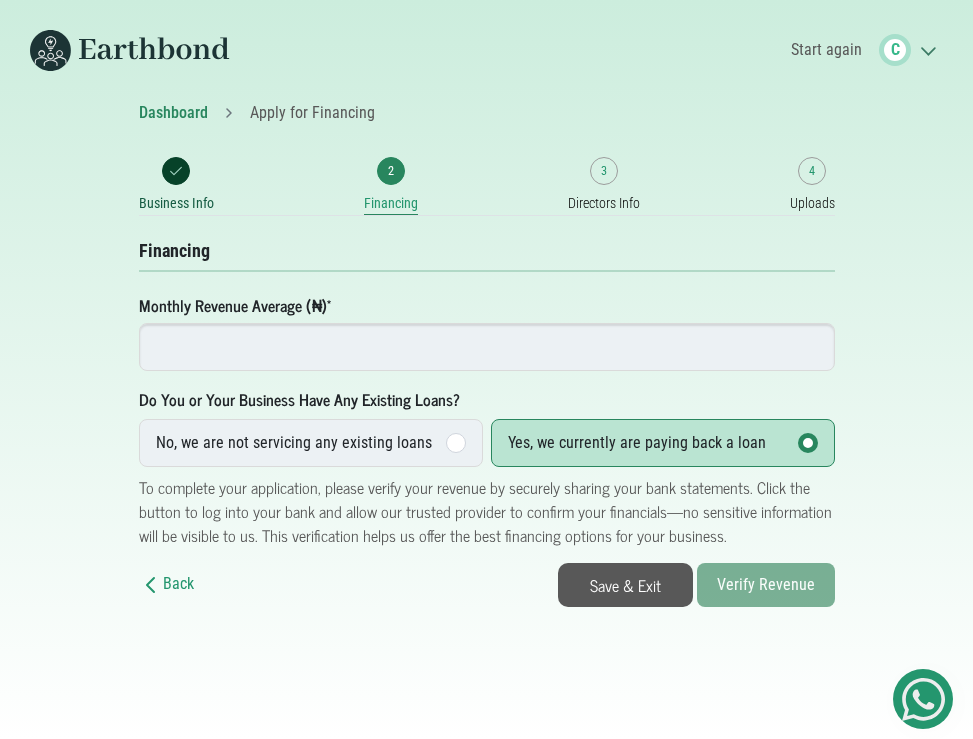 click at bounding box center [487, 347] 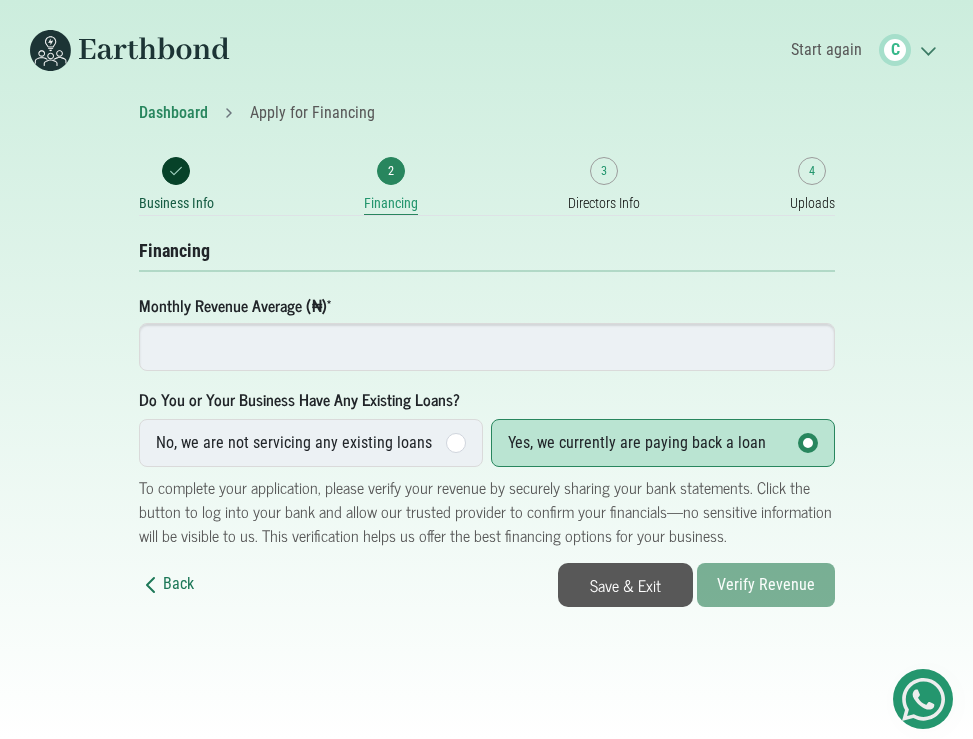 click on "Back" at bounding box center [166, 583] 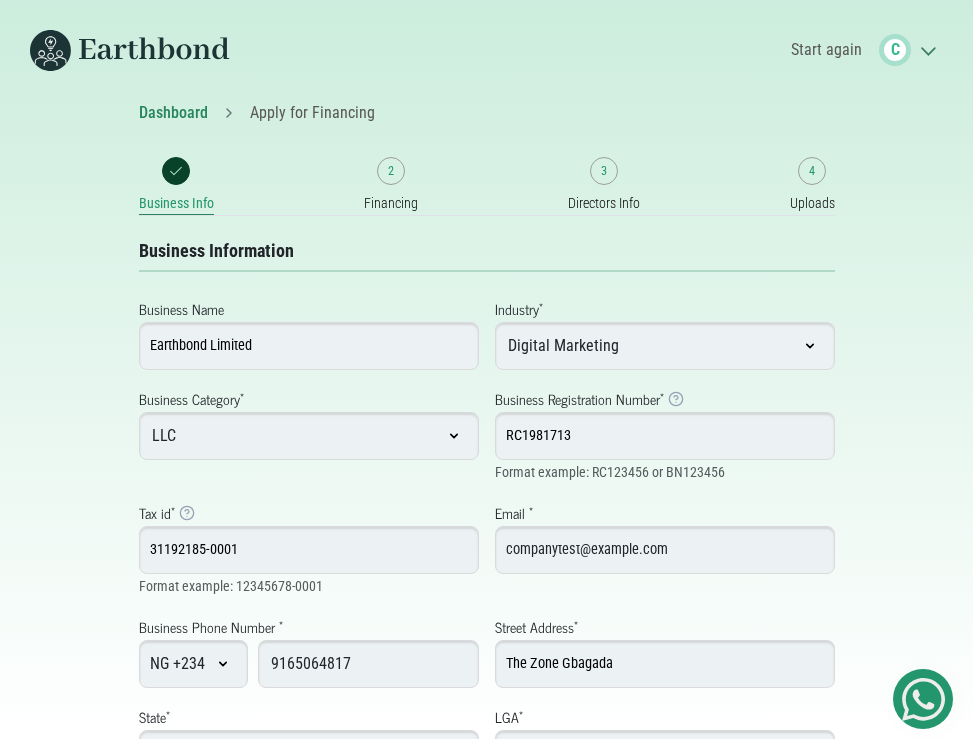select on "Arochukwu" 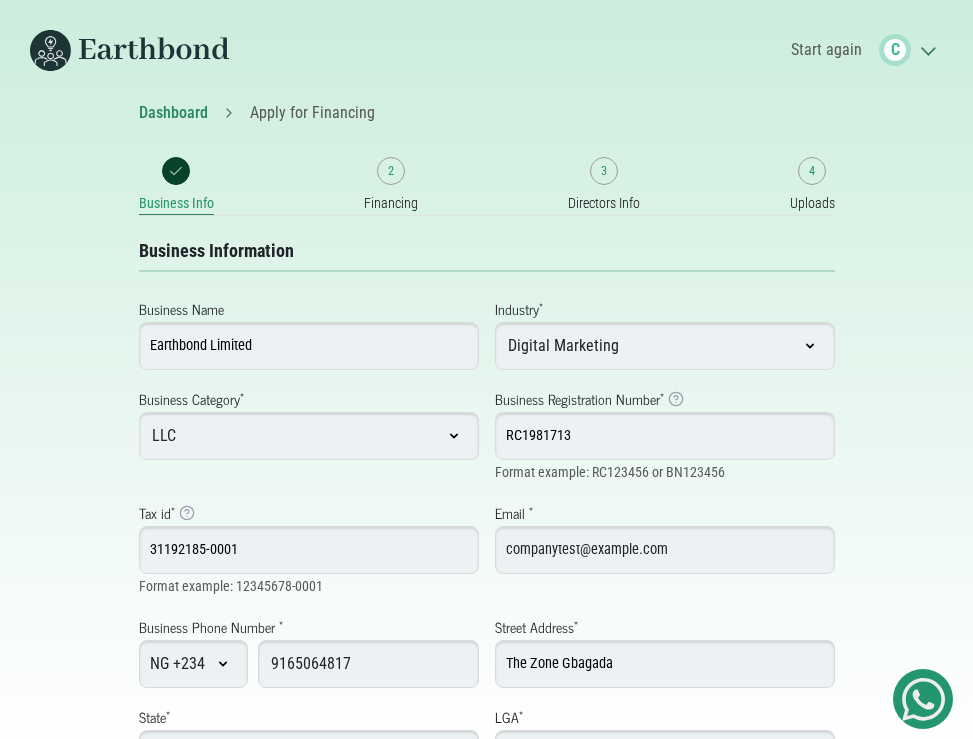scroll, scrollTop: 0, scrollLeft: 0, axis: both 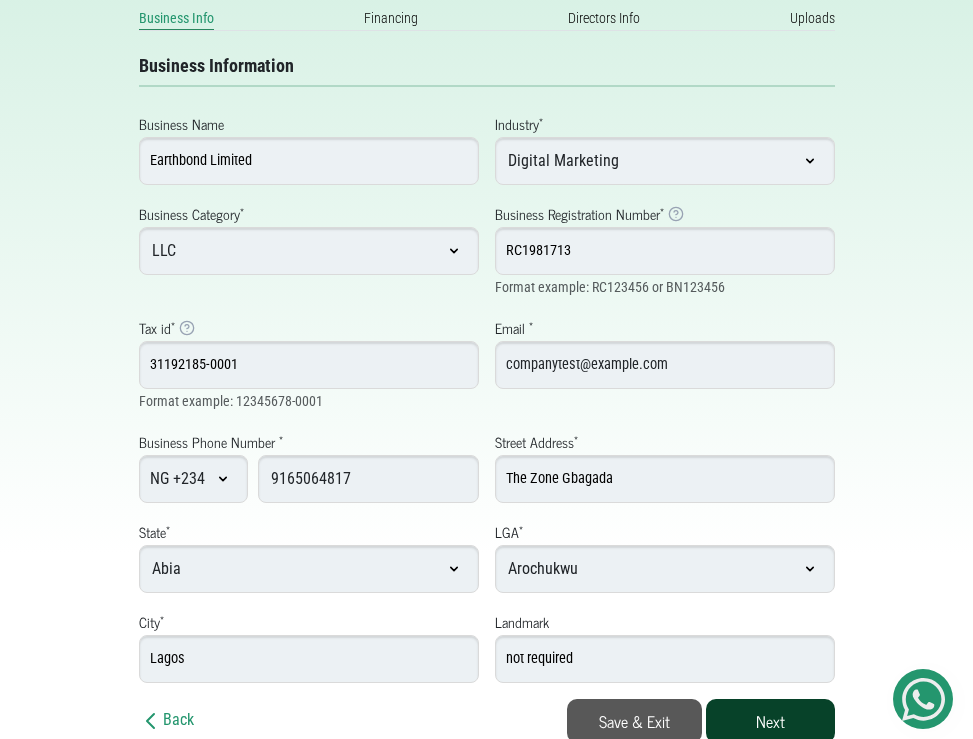 click on "Next" at bounding box center (770, 721) 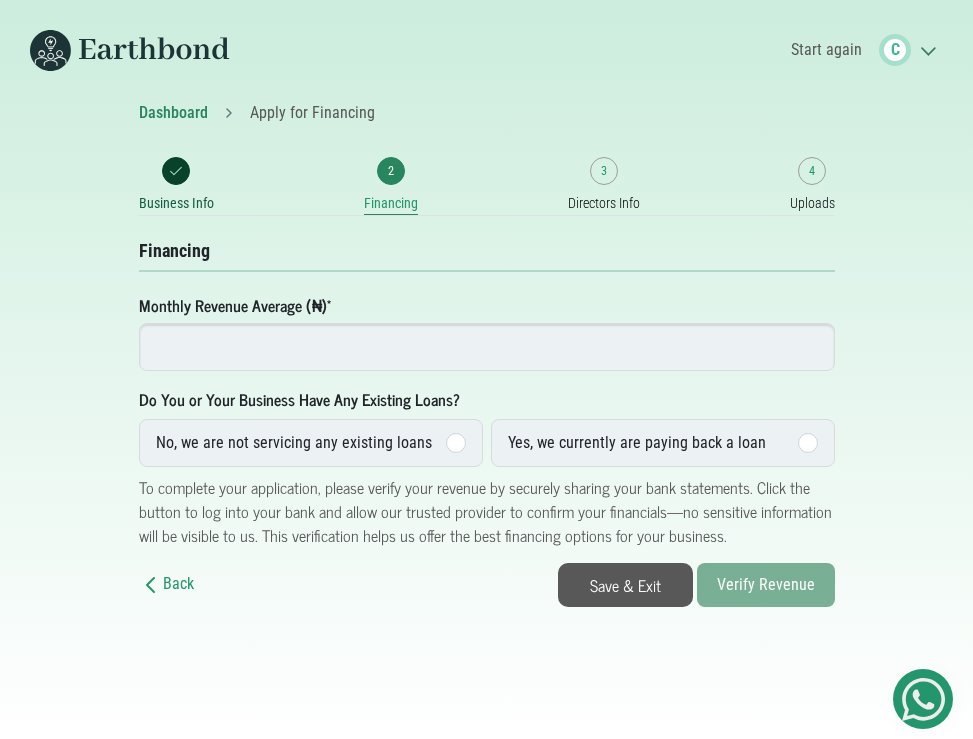 scroll, scrollTop: 0, scrollLeft: 0, axis: both 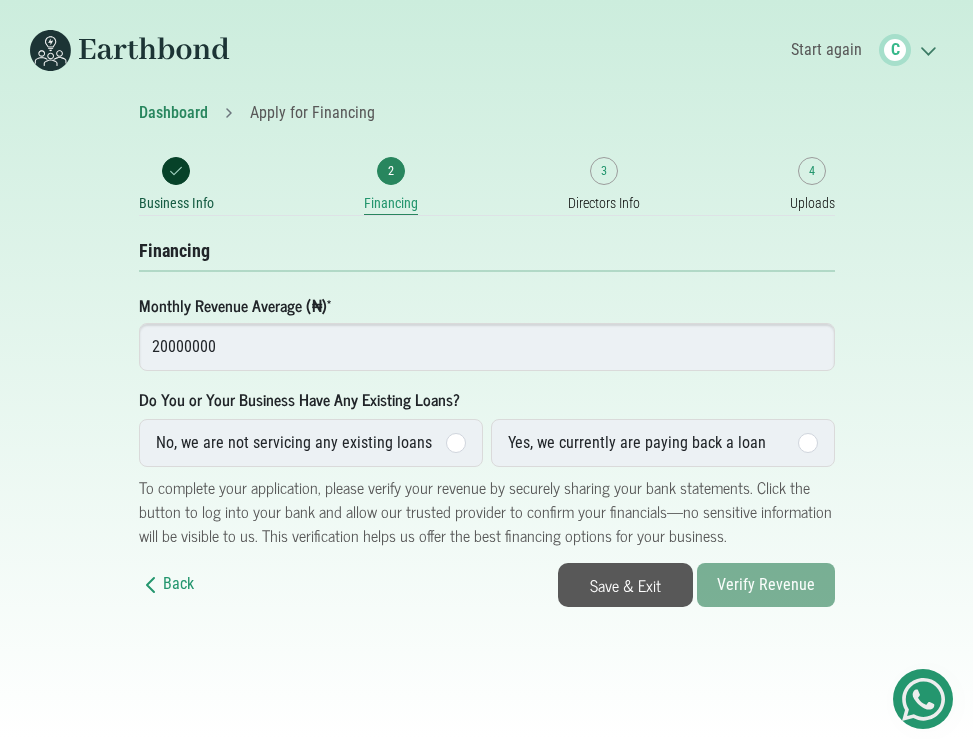 type on "20000000" 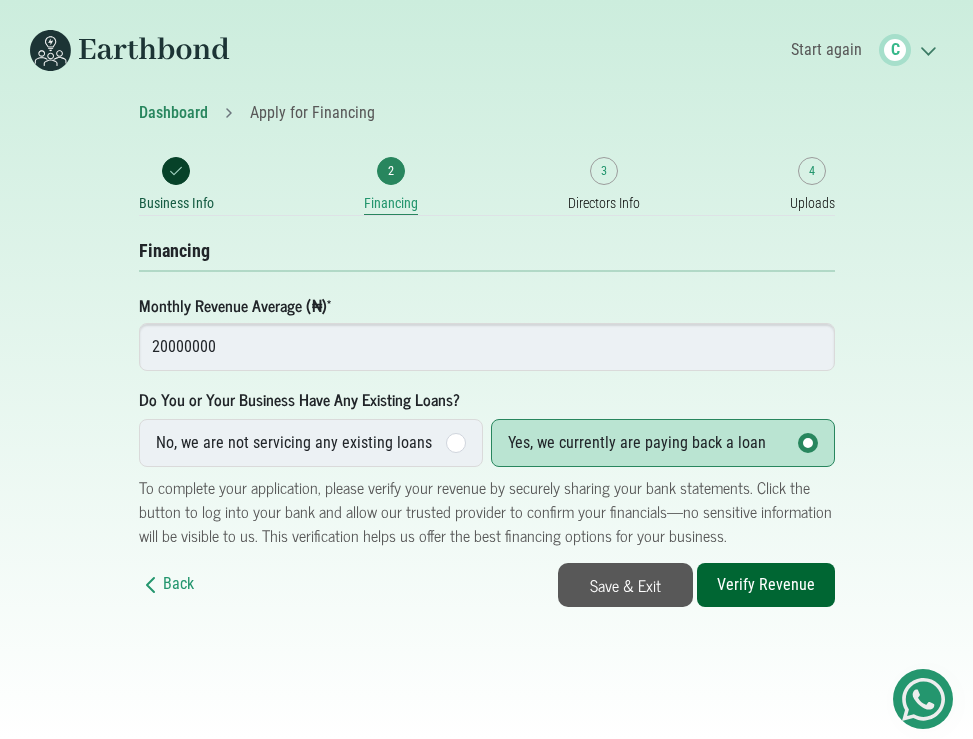 click on "Verify Revenue" at bounding box center [766, 585] 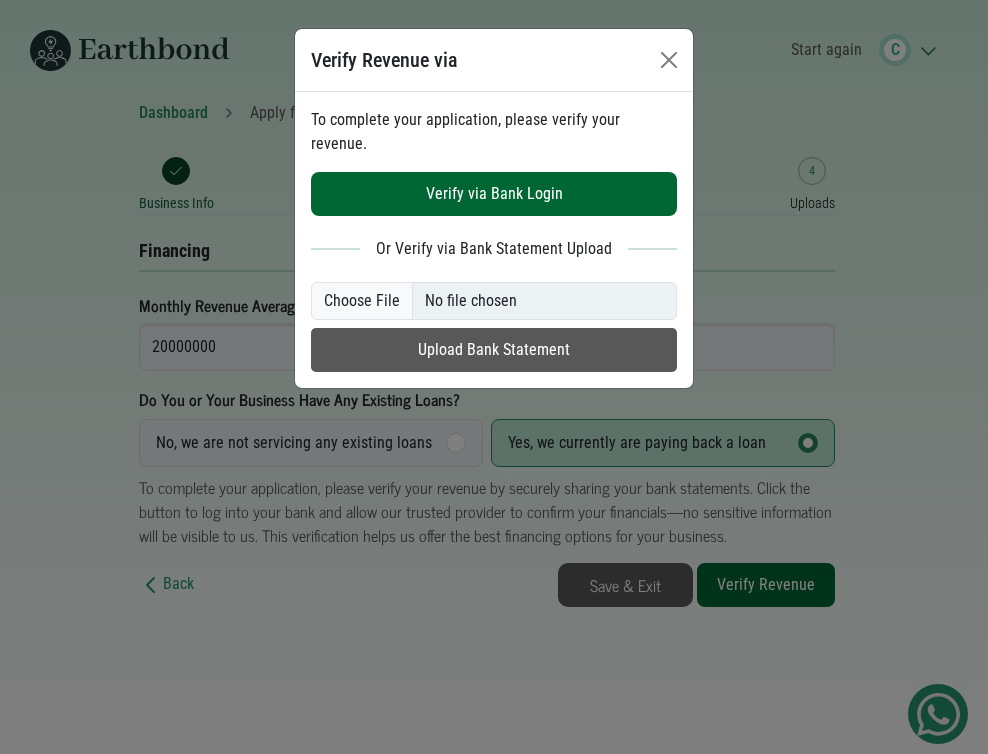 click on "Or Verify via Bank Statement Upload" at bounding box center [494, 249] 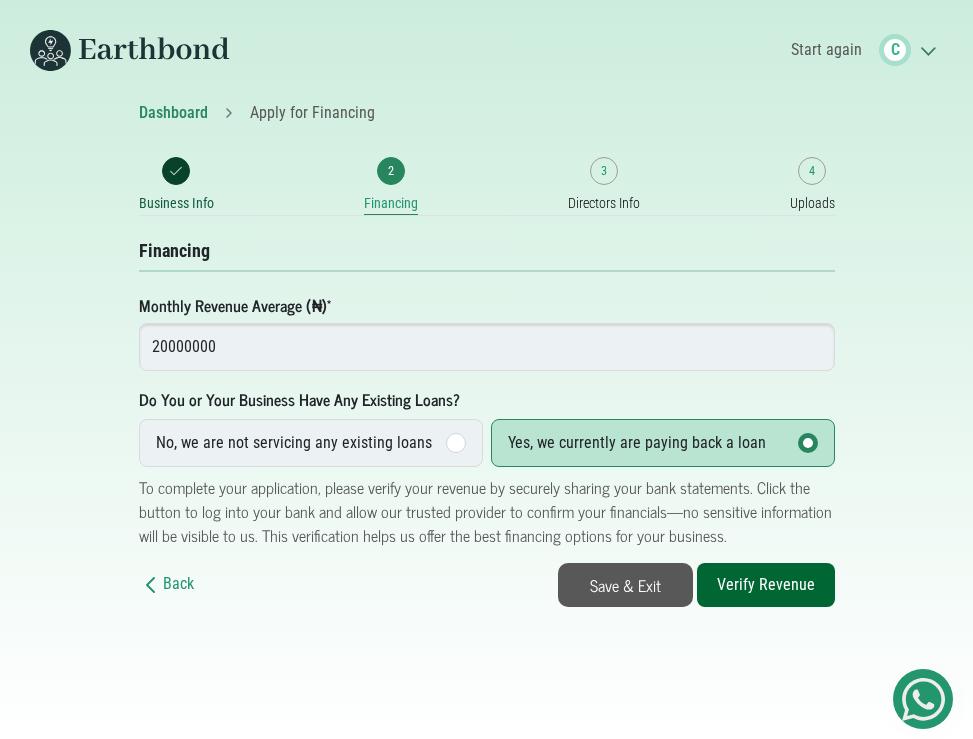 click on "Verify Revenue" at bounding box center [766, 585] 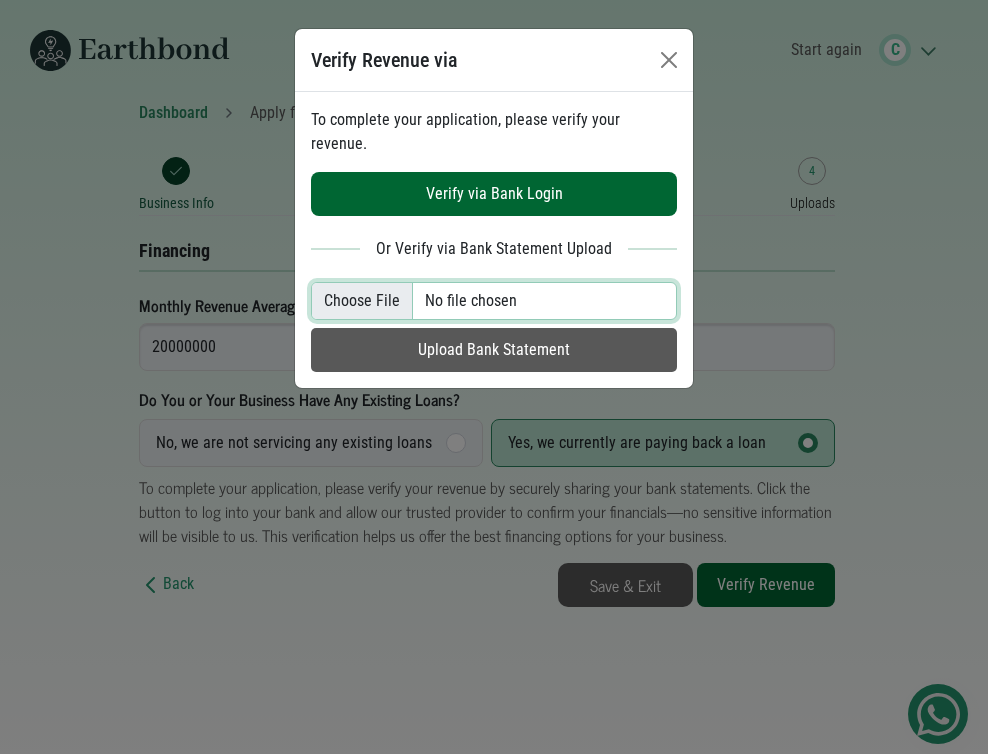 click at bounding box center (494, 301) 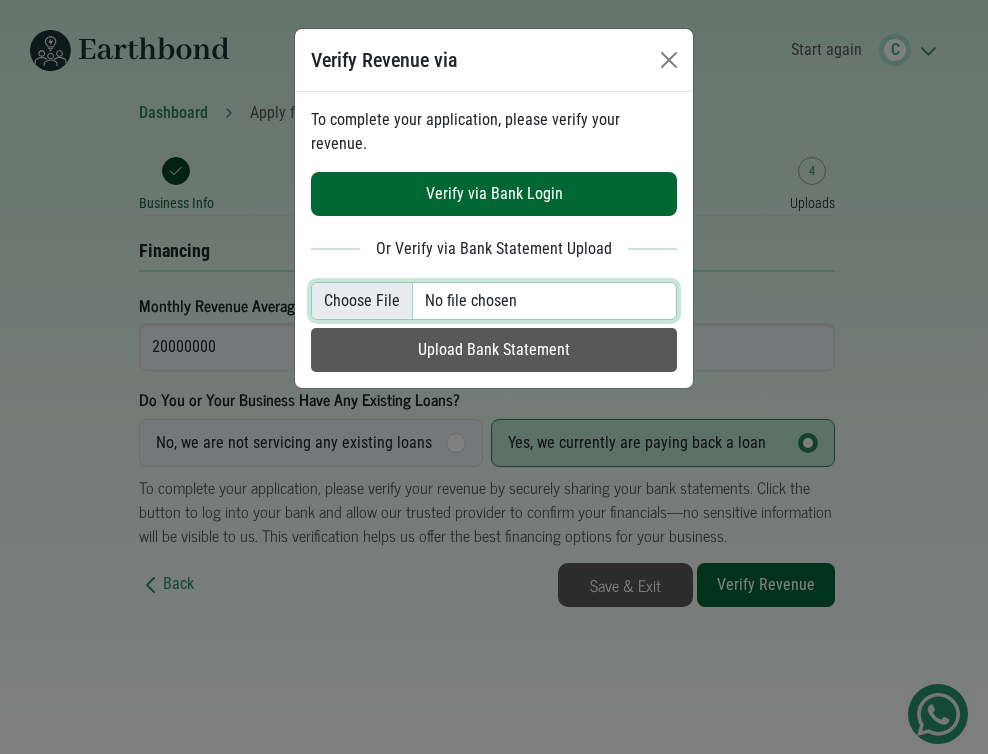 type on "C:\fakepath\Screen Shot 2025-08-06 at 2.24.59 PM.png" 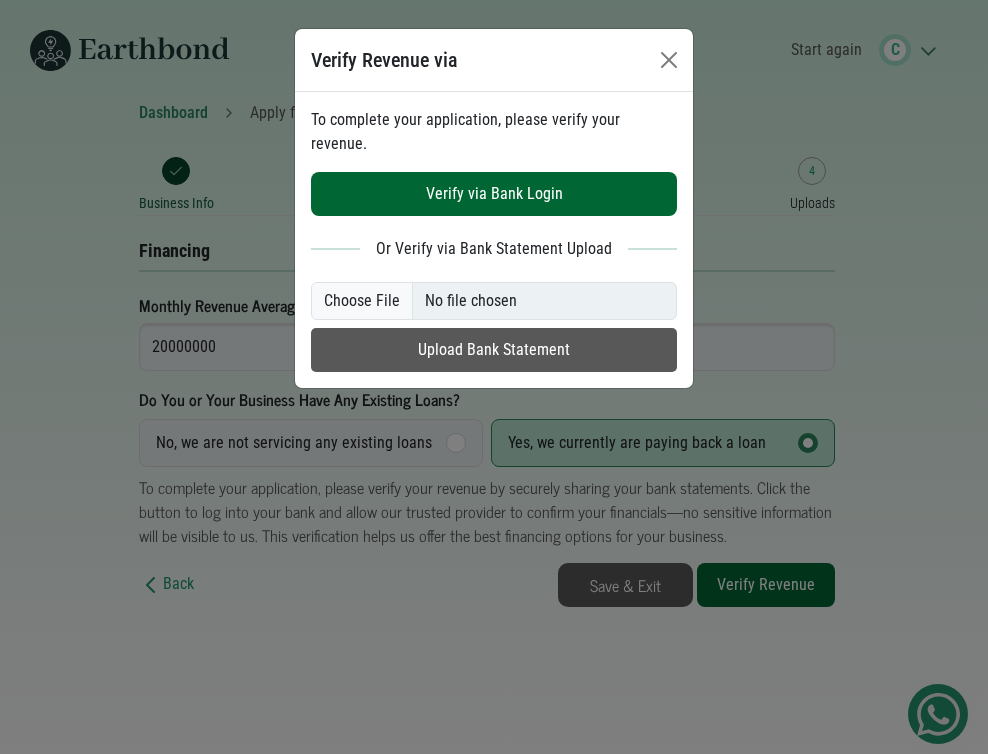 click on "Upload Bank Statement" at bounding box center [494, 350] 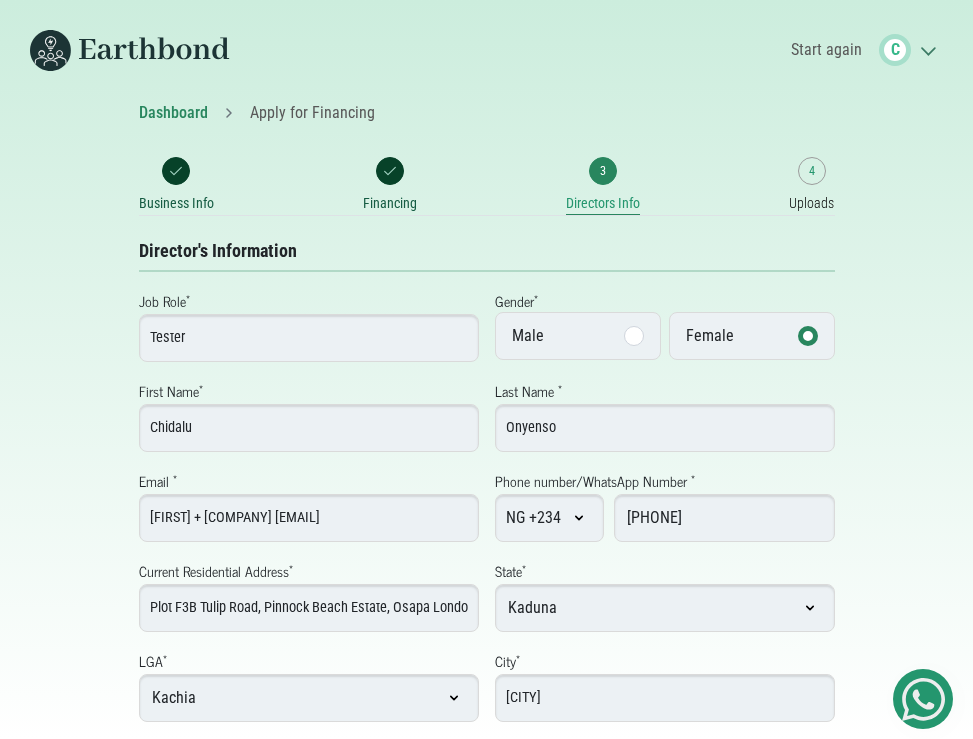 select on "Kaduna" 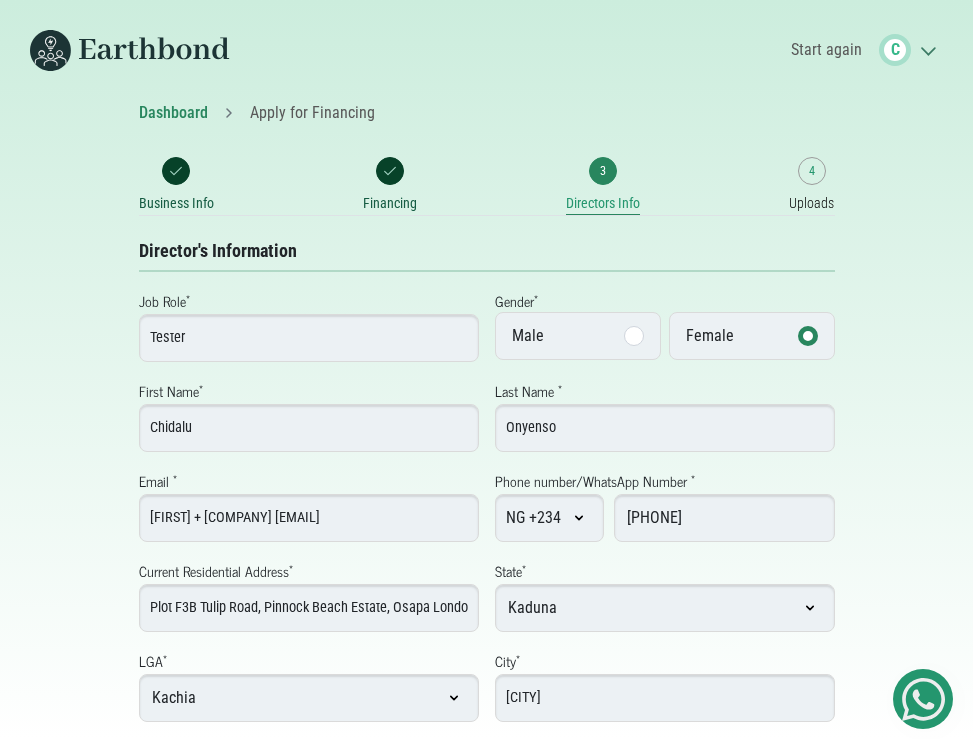 scroll, scrollTop: 0, scrollLeft: 0, axis: both 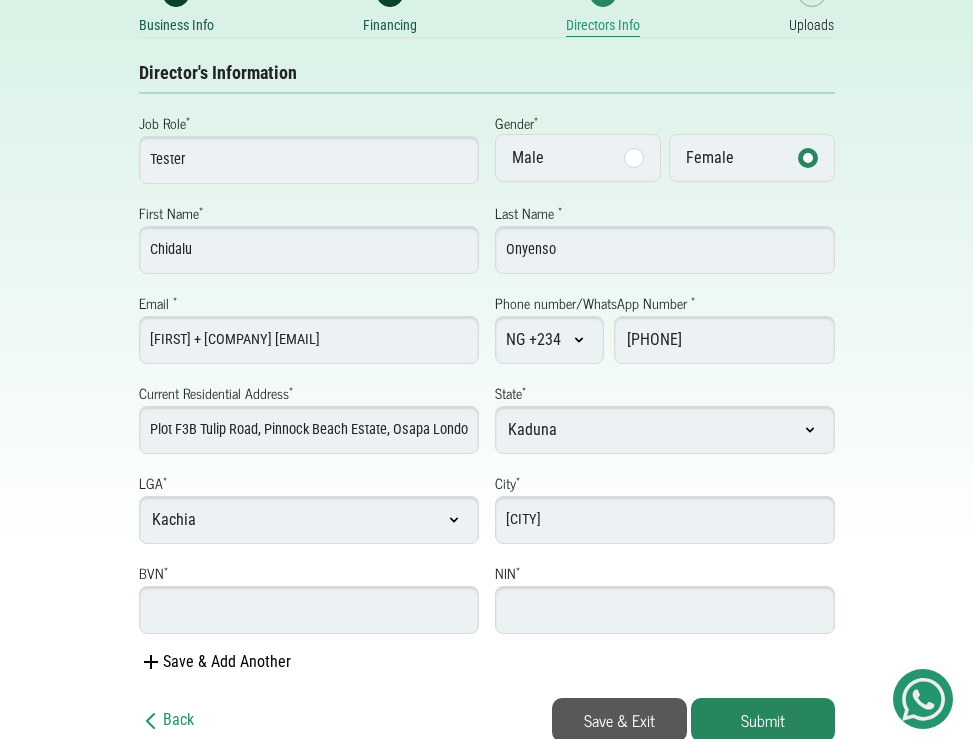 click on "BVN *" at bounding box center (309, 610) 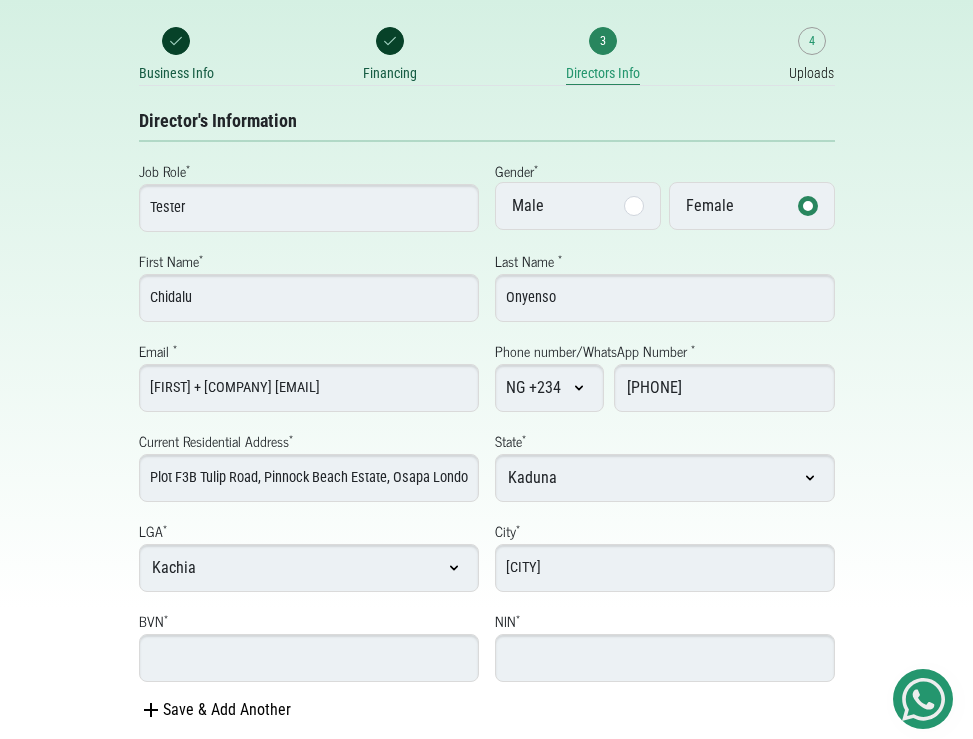 scroll, scrollTop: 29, scrollLeft: 0, axis: vertical 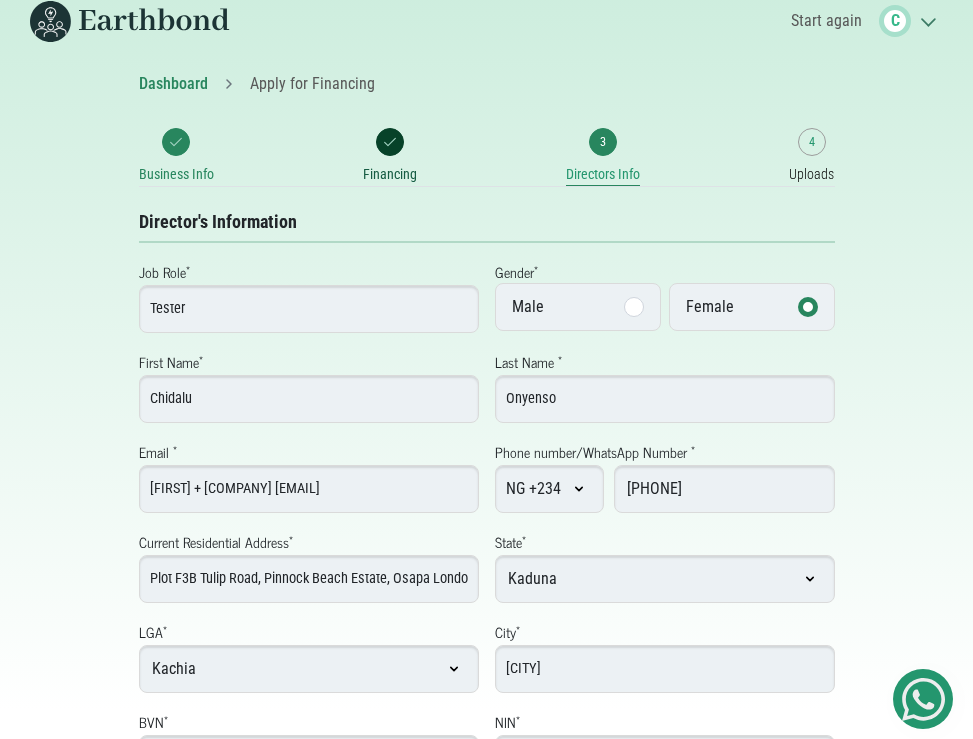 click on "Business Info" at bounding box center (176, 174) 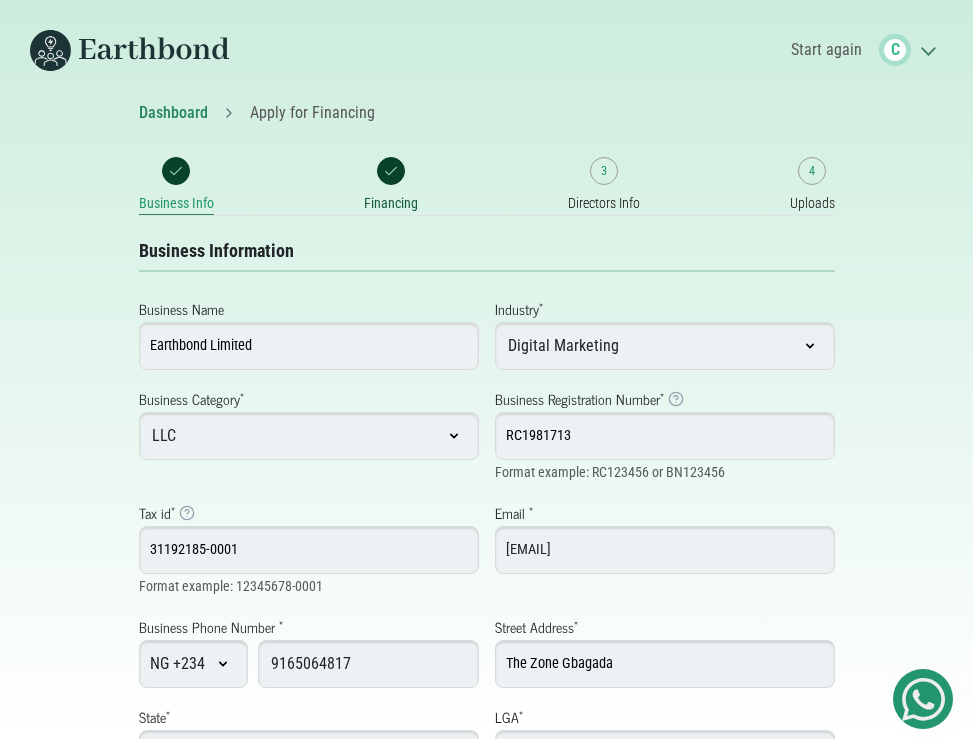 select on "Arochukwu" 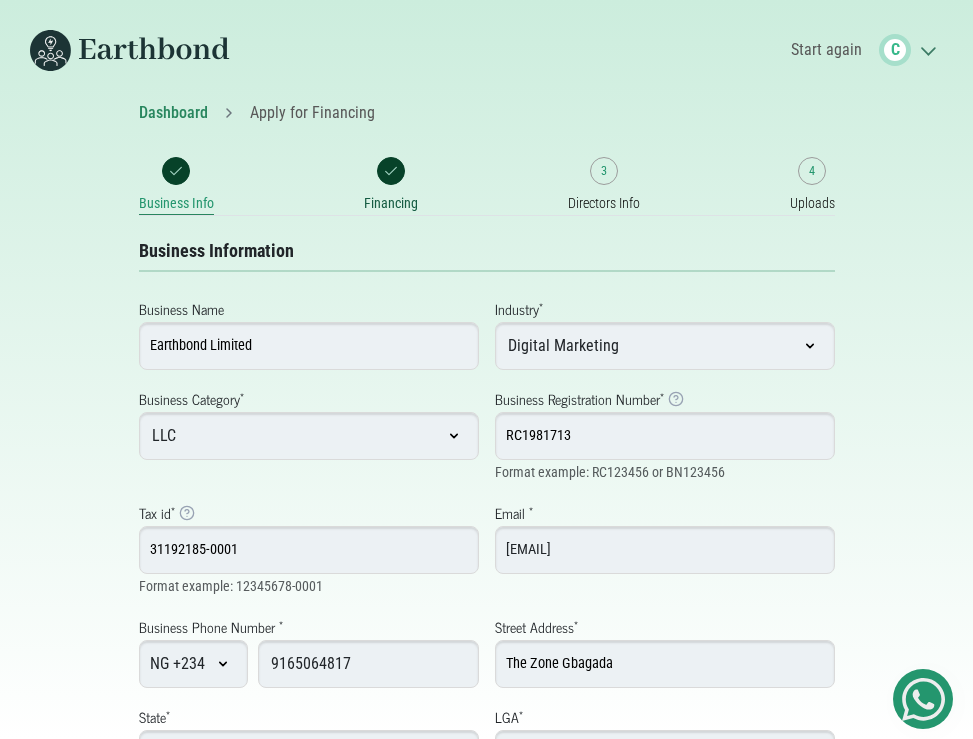 scroll, scrollTop: 0, scrollLeft: 0, axis: both 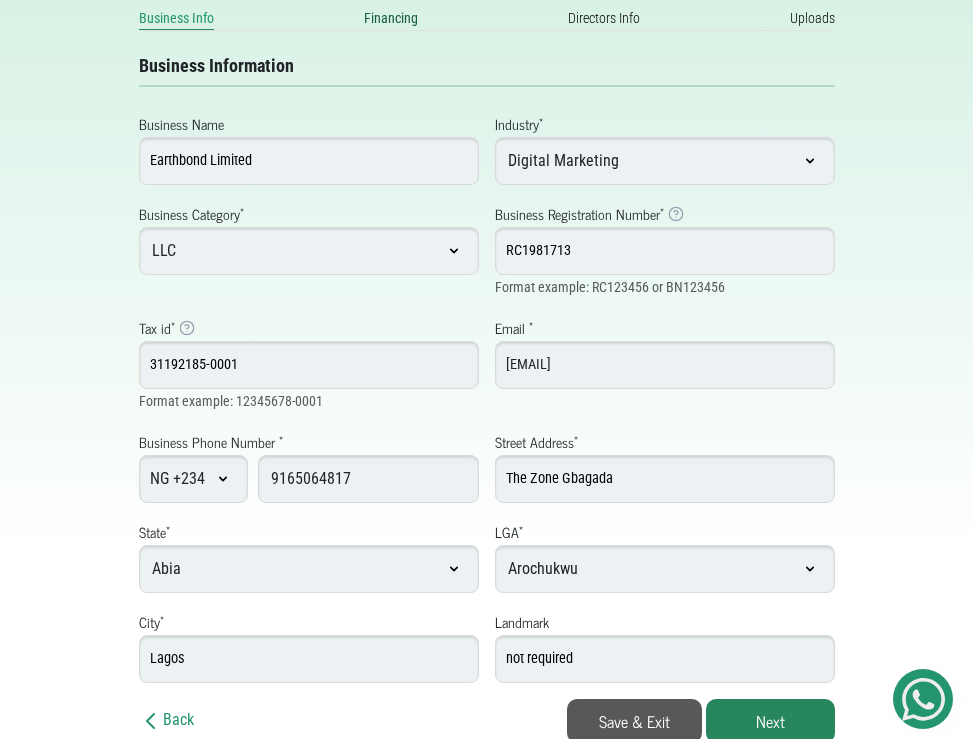 click on "Save & Exit" at bounding box center (634, 721) 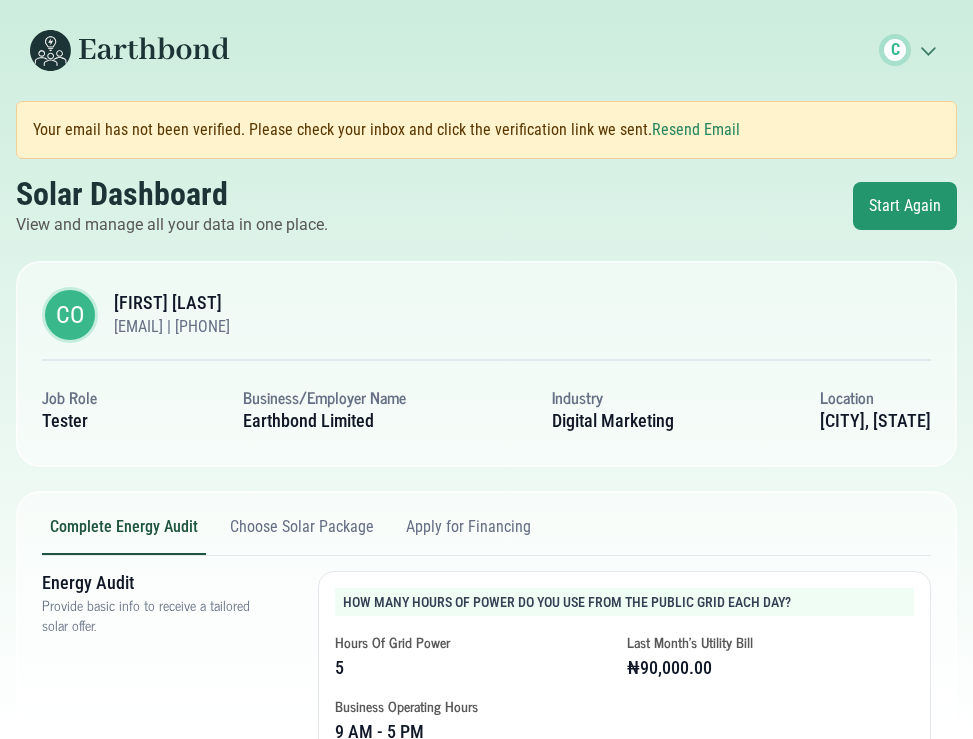 scroll, scrollTop: 0, scrollLeft: 0, axis: both 